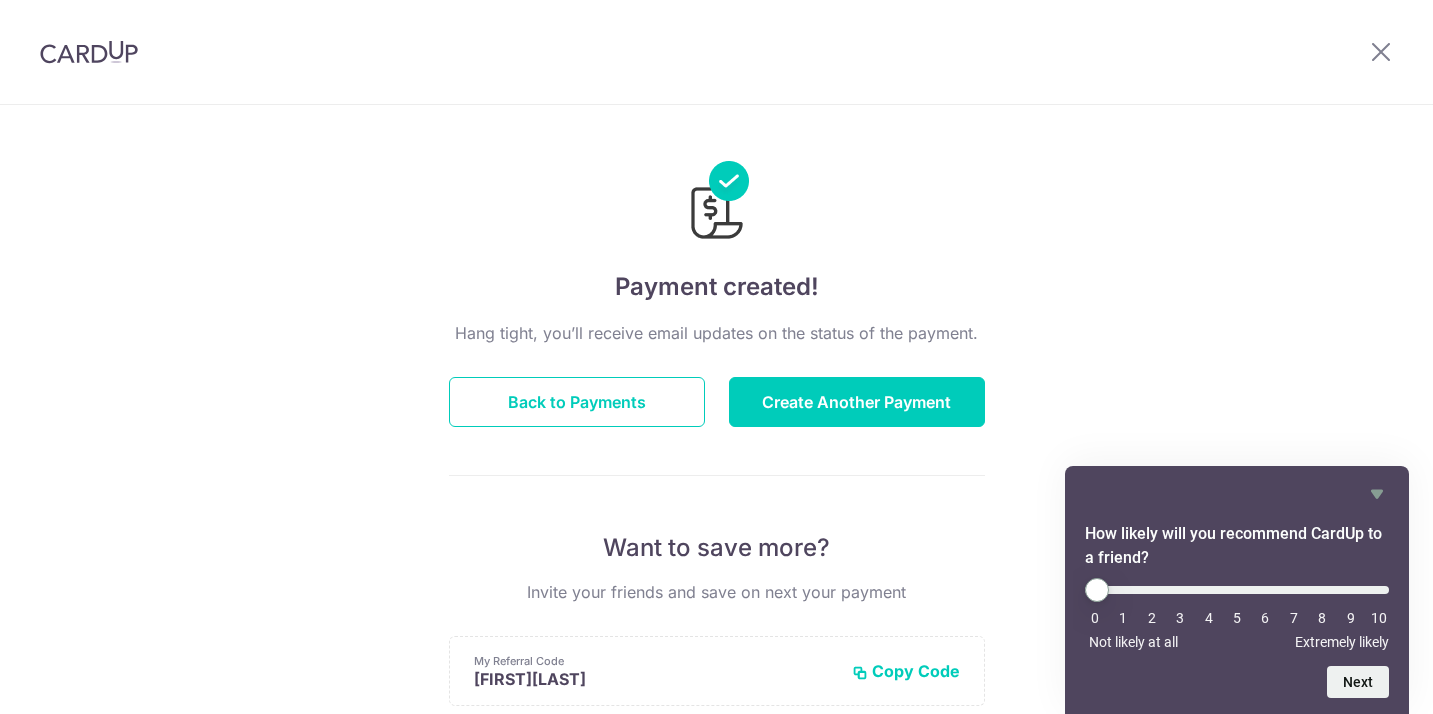 scroll, scrollTop: 0, scrollLeft: 0, axis: both 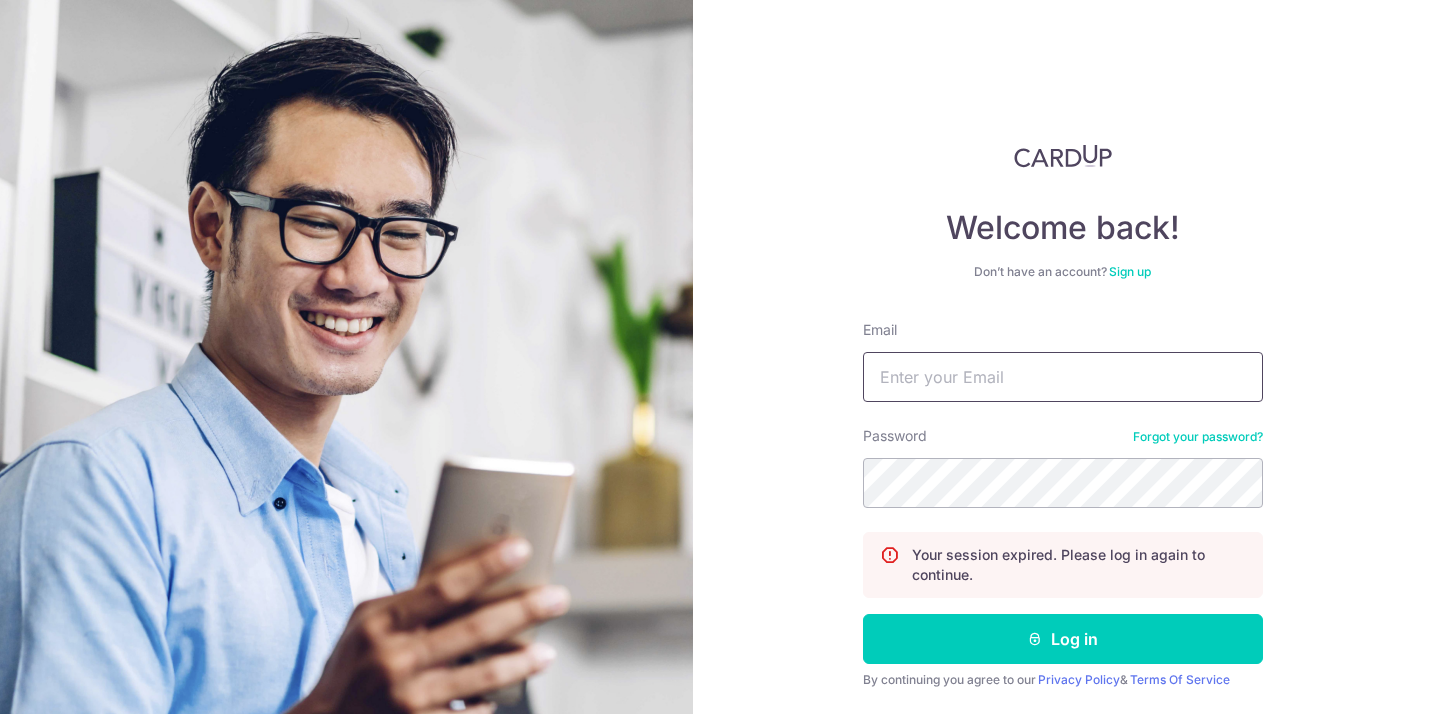 type on "abrahamleongjr@gmail.com" 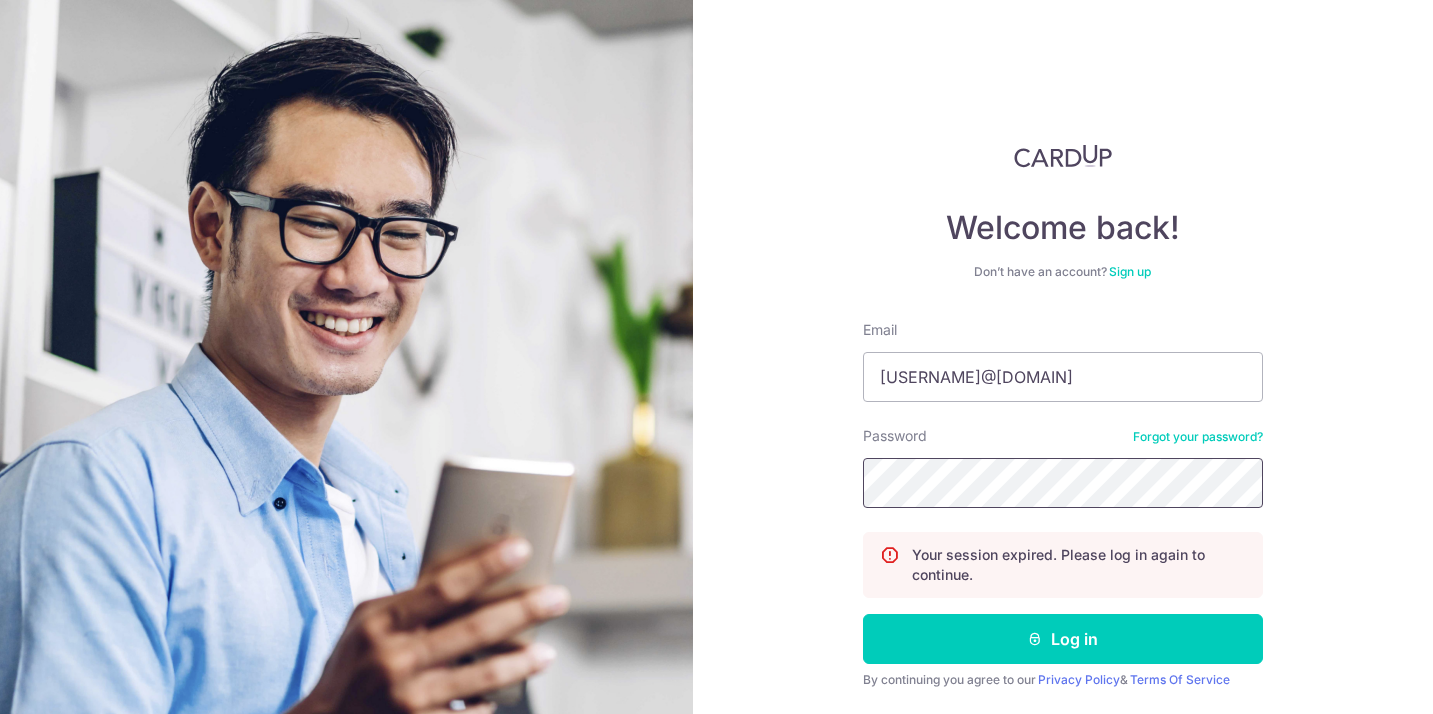 click on "Log in" at bounding box center (1063, 639) 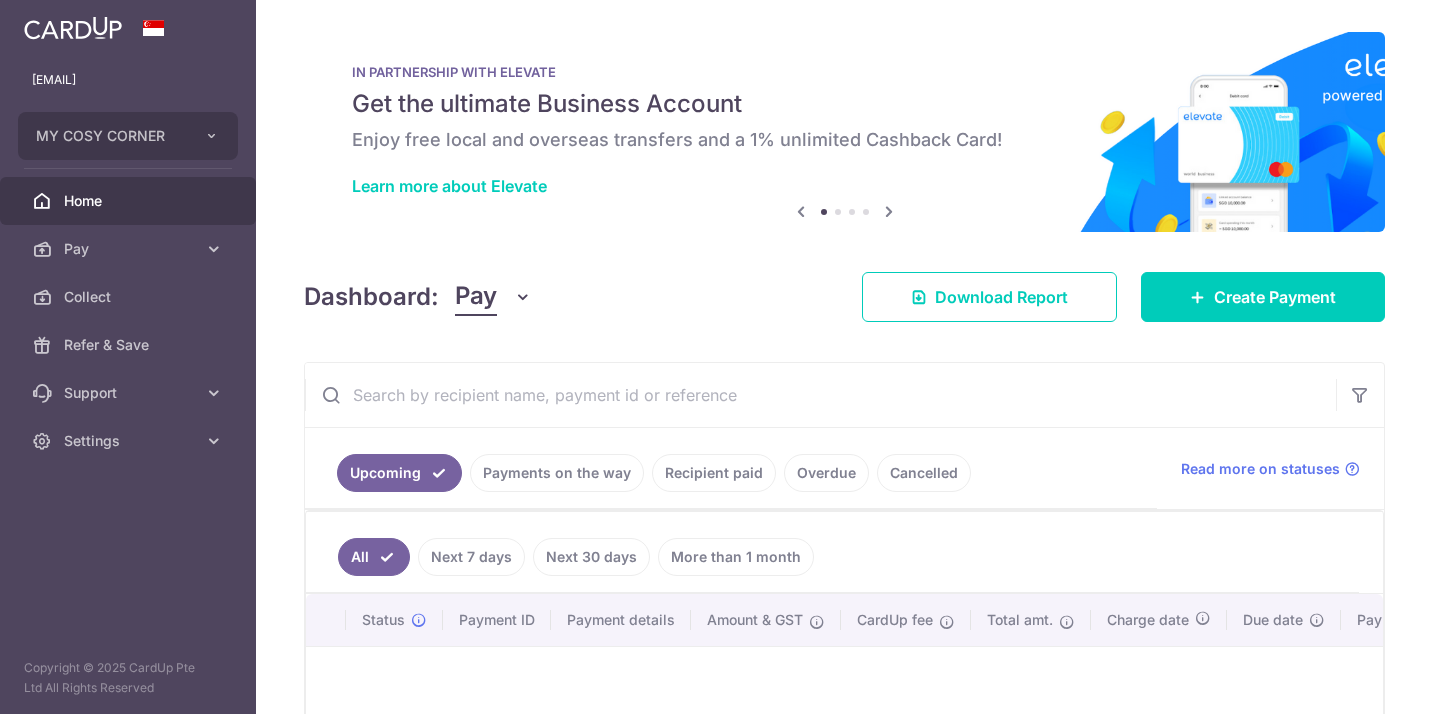 scroll, scrollTop: 0, scrollLeft: 0, axis: both 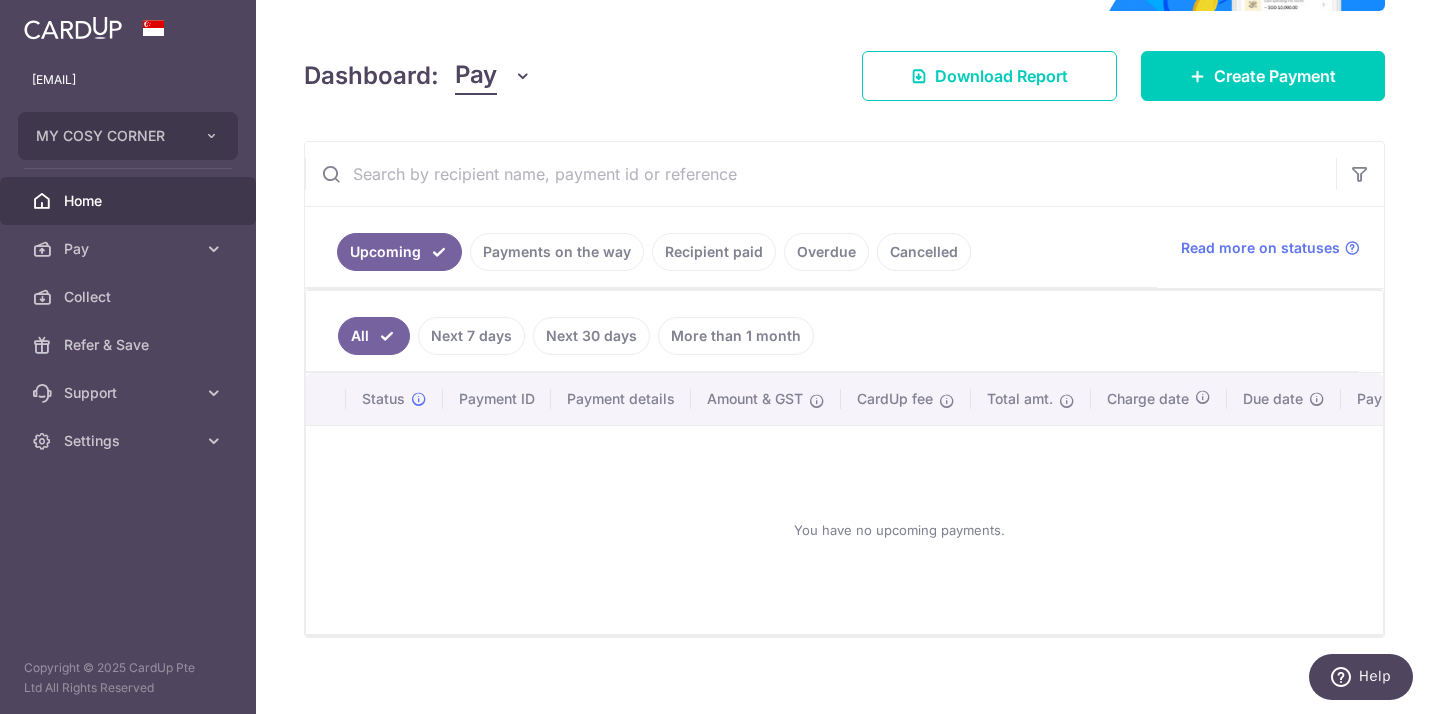 click on "Payments on the way" at bounding box center (557, 252) 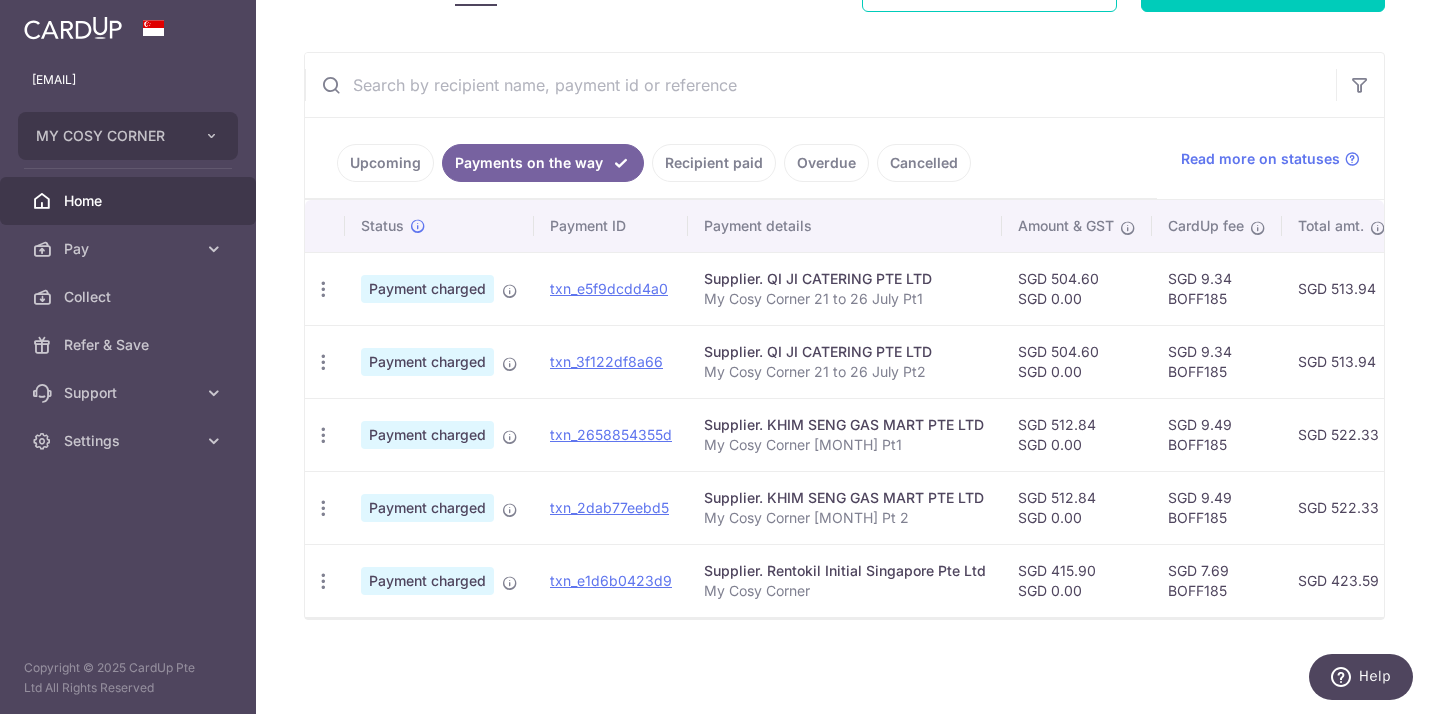 scroll, scrollTop: 340, scrollLeft: 0, axis: vertical 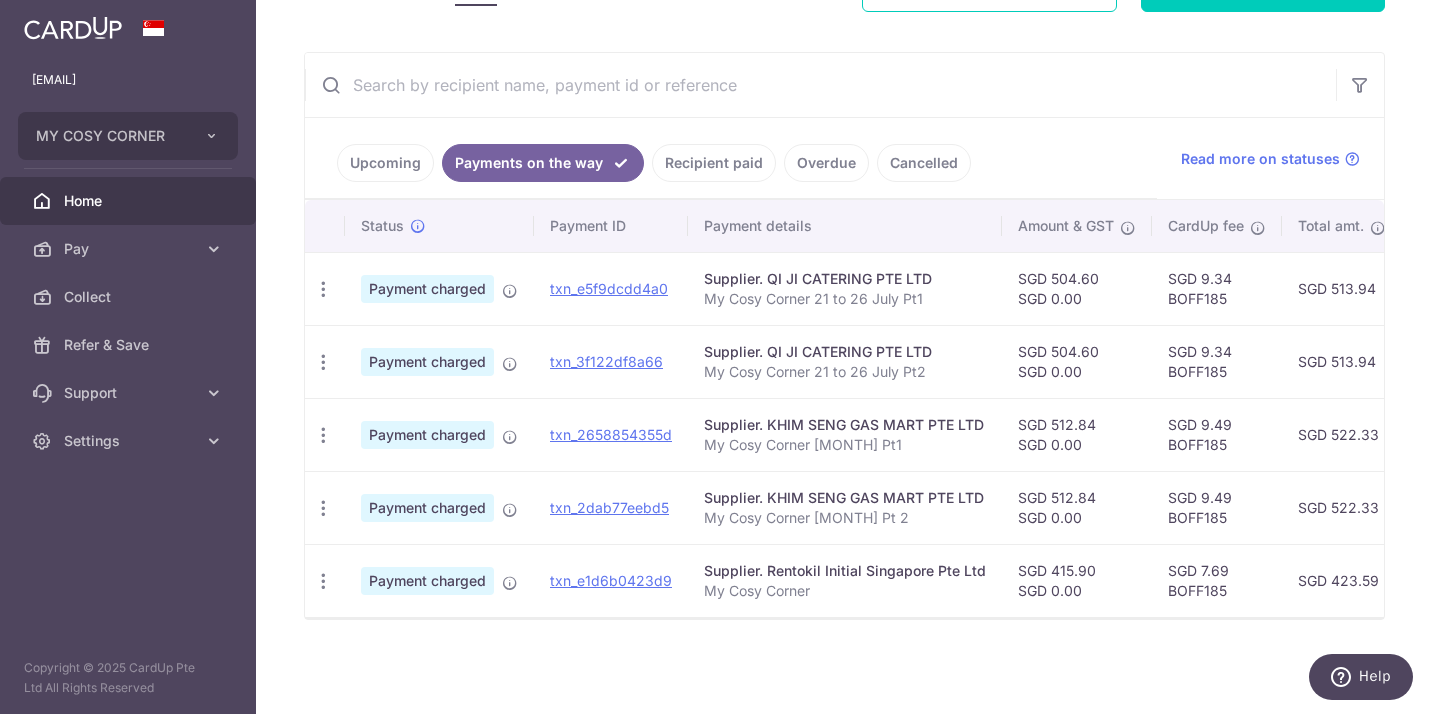 click on "Recipient paid" at bounding box center (714, 163) 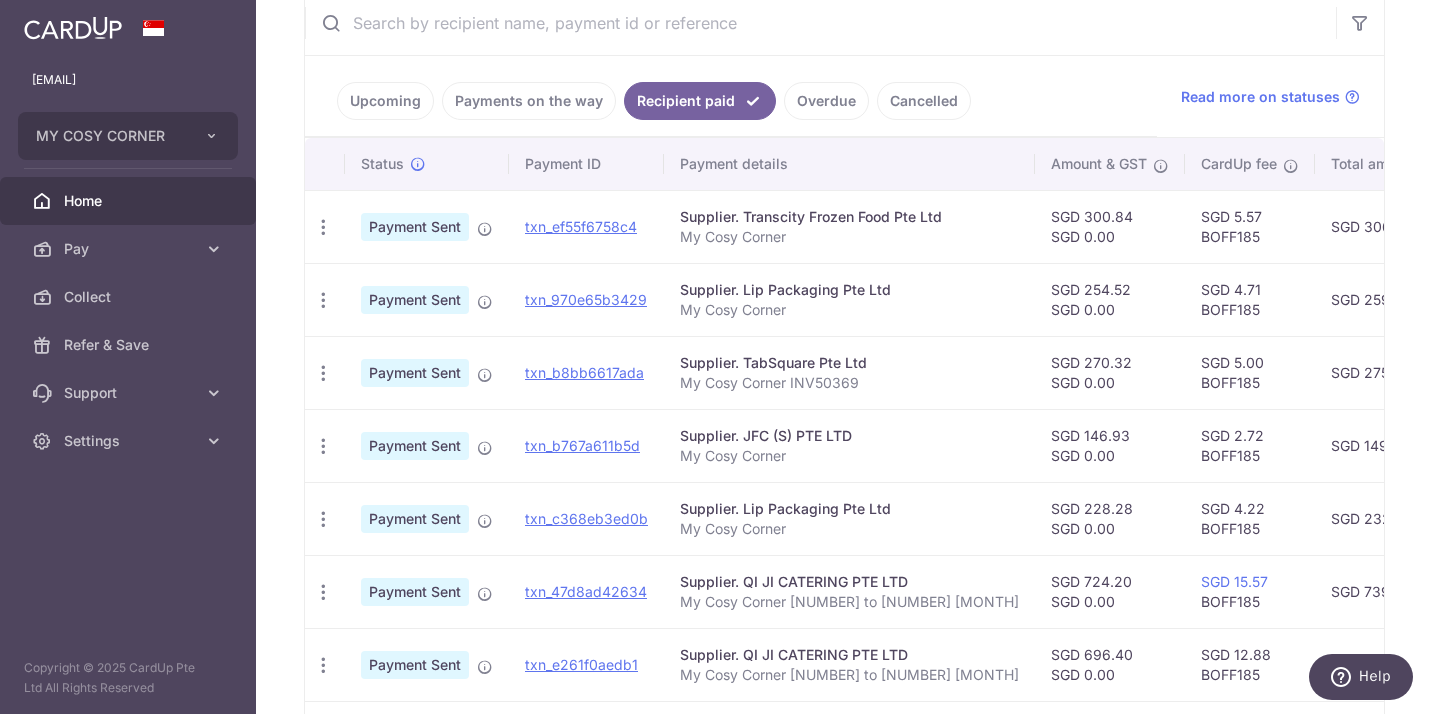scroll, scrollTop: 397, scrollLeft: 0, axis: vertical 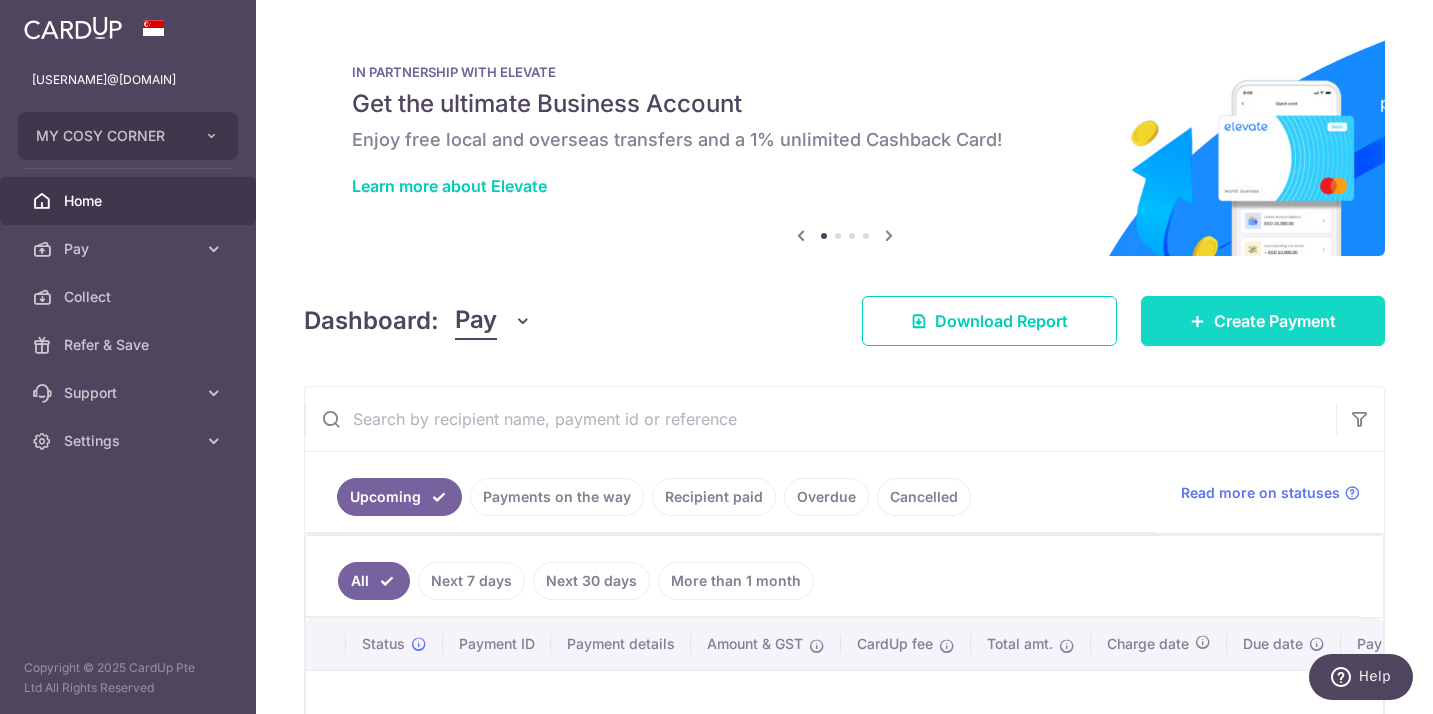 click at bounding box center [1198, 321] 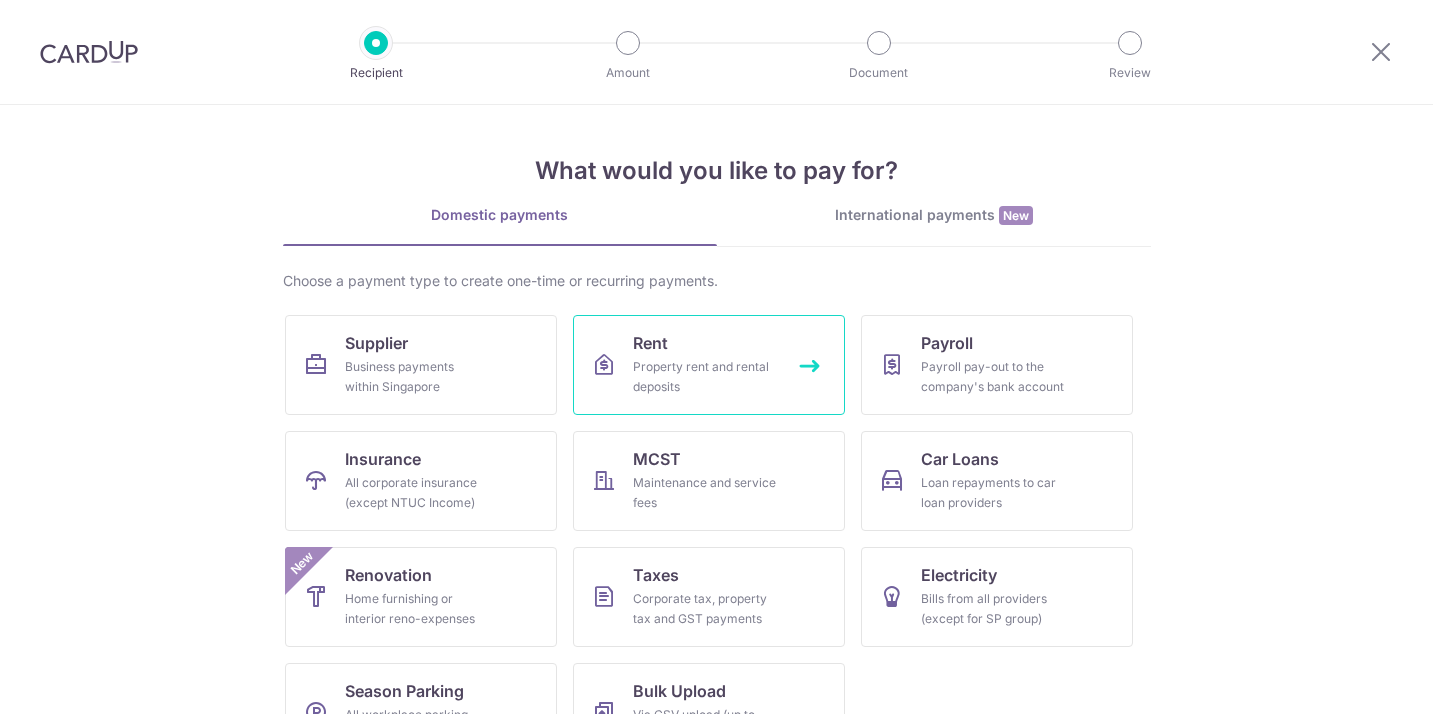 scroll, scrollTop: 0, scrollLeft: 0, axis: both 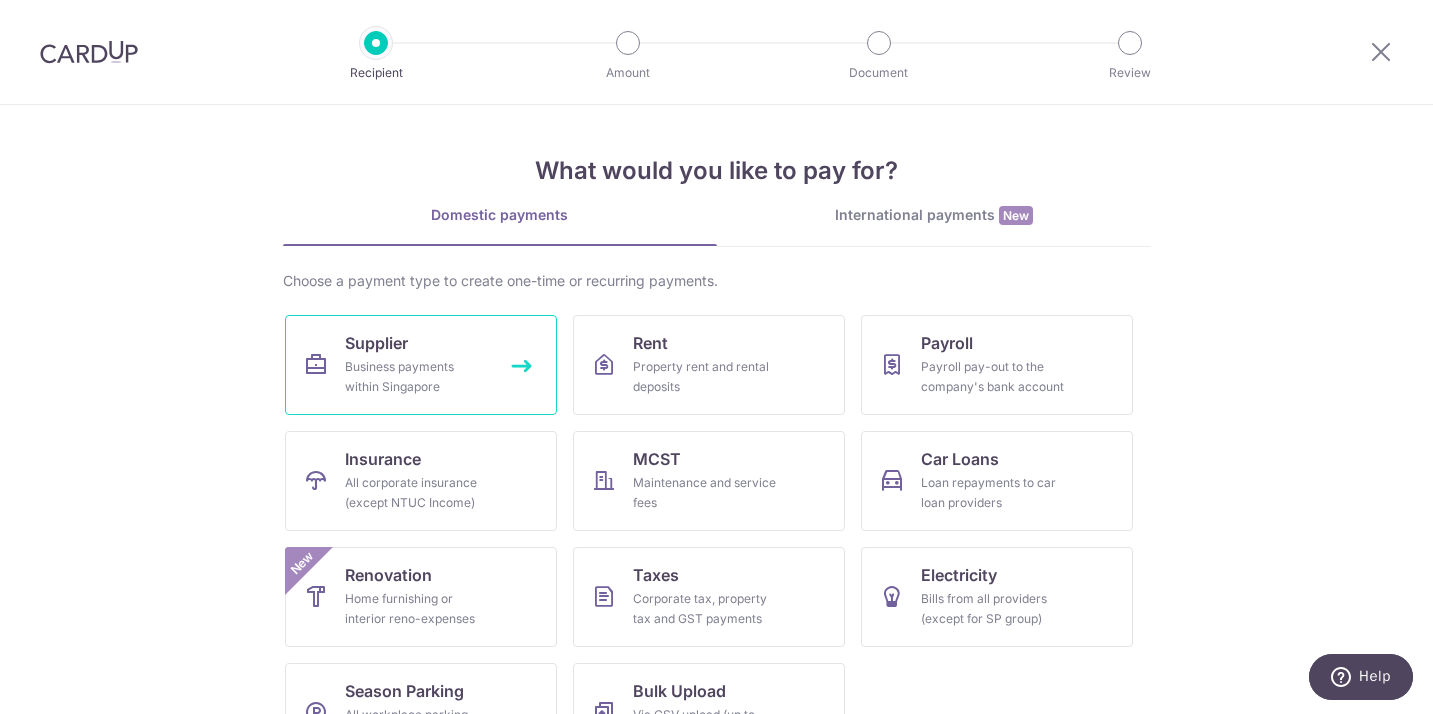click on "Business payments within Singapore" at bounding box center [417, 377] 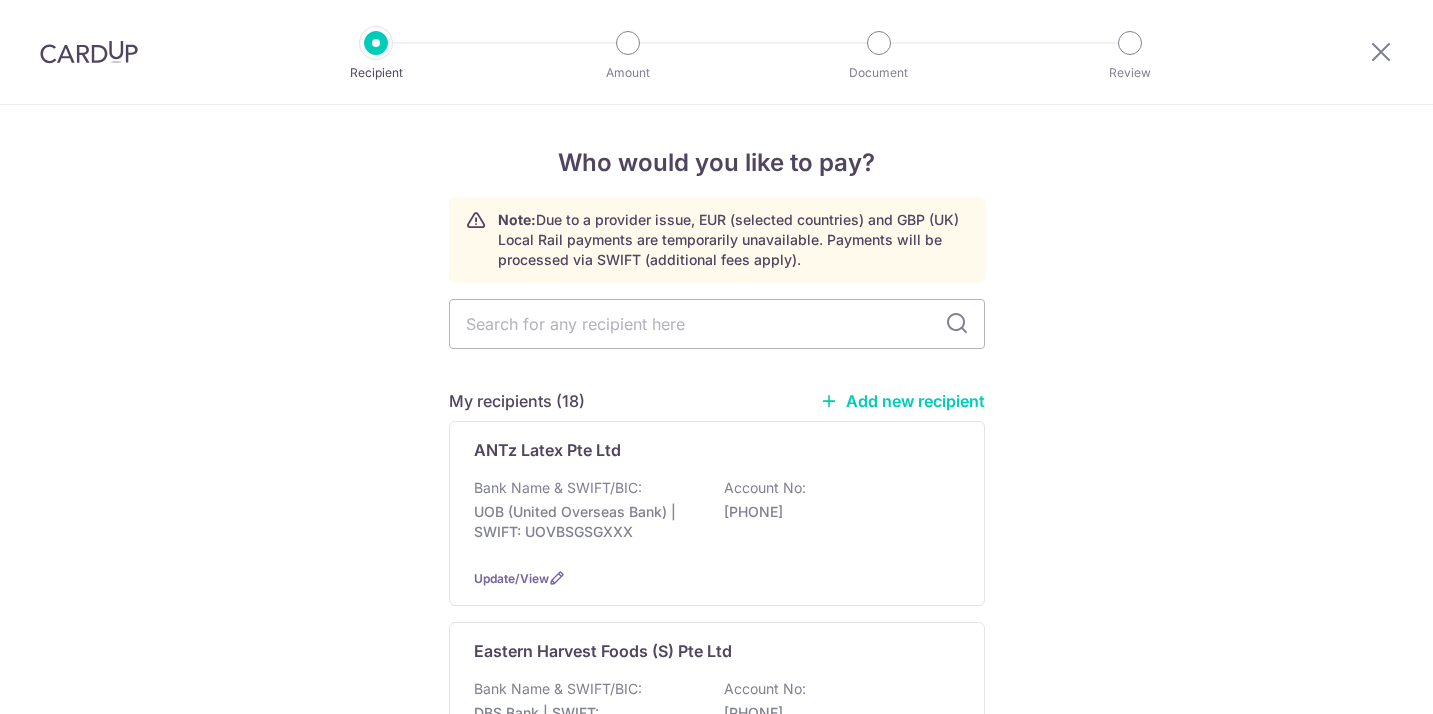 scroll, scrollTop: 0, scrollLeft: 0, axis: both 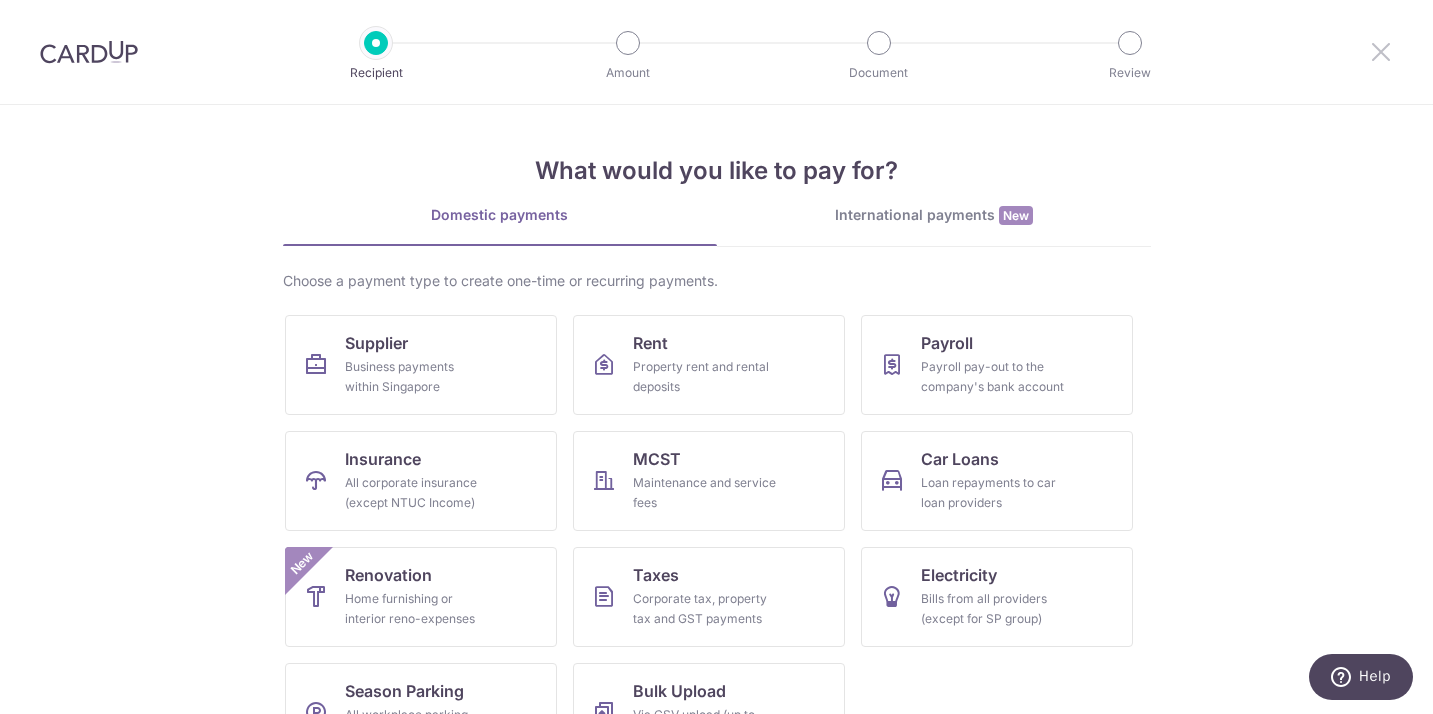 click at bounding box center (1381, 51) 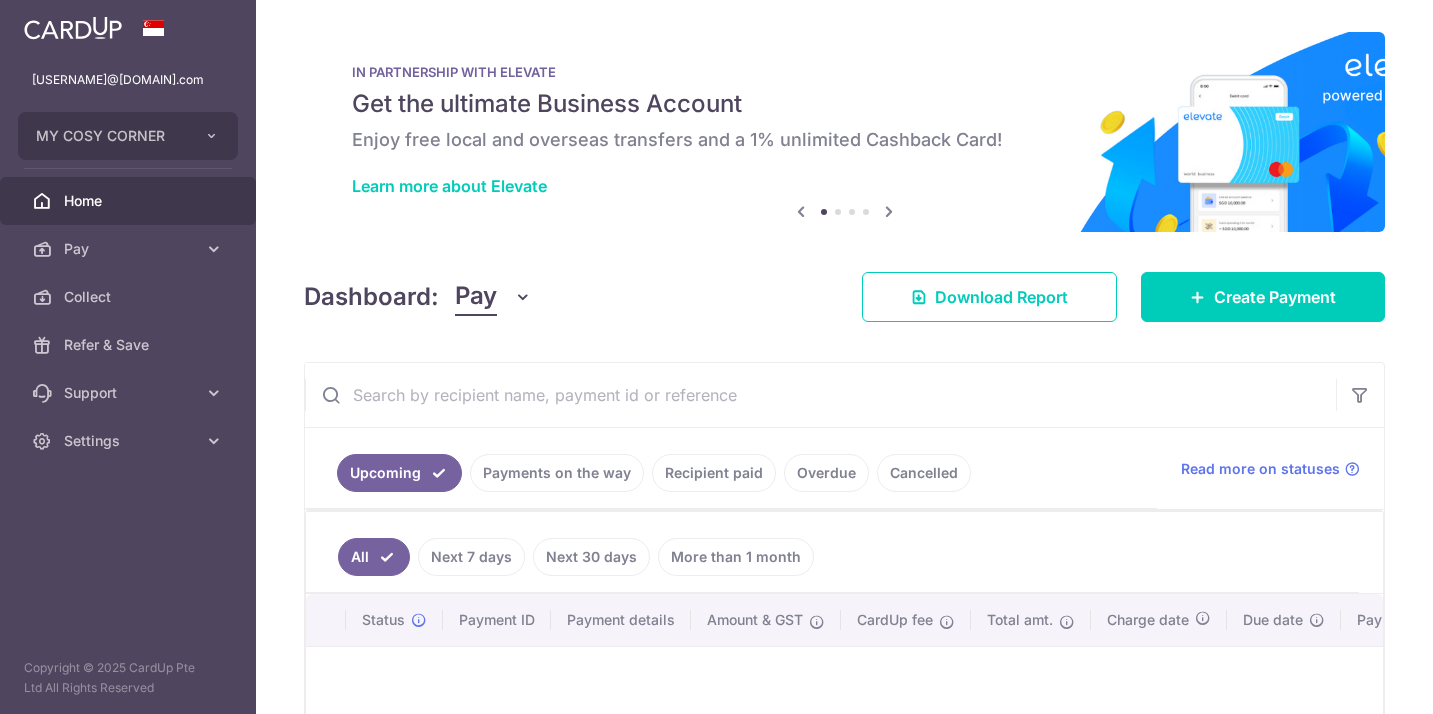 scroll, scrollTop: 0, scrollLeft: 0, axis: both 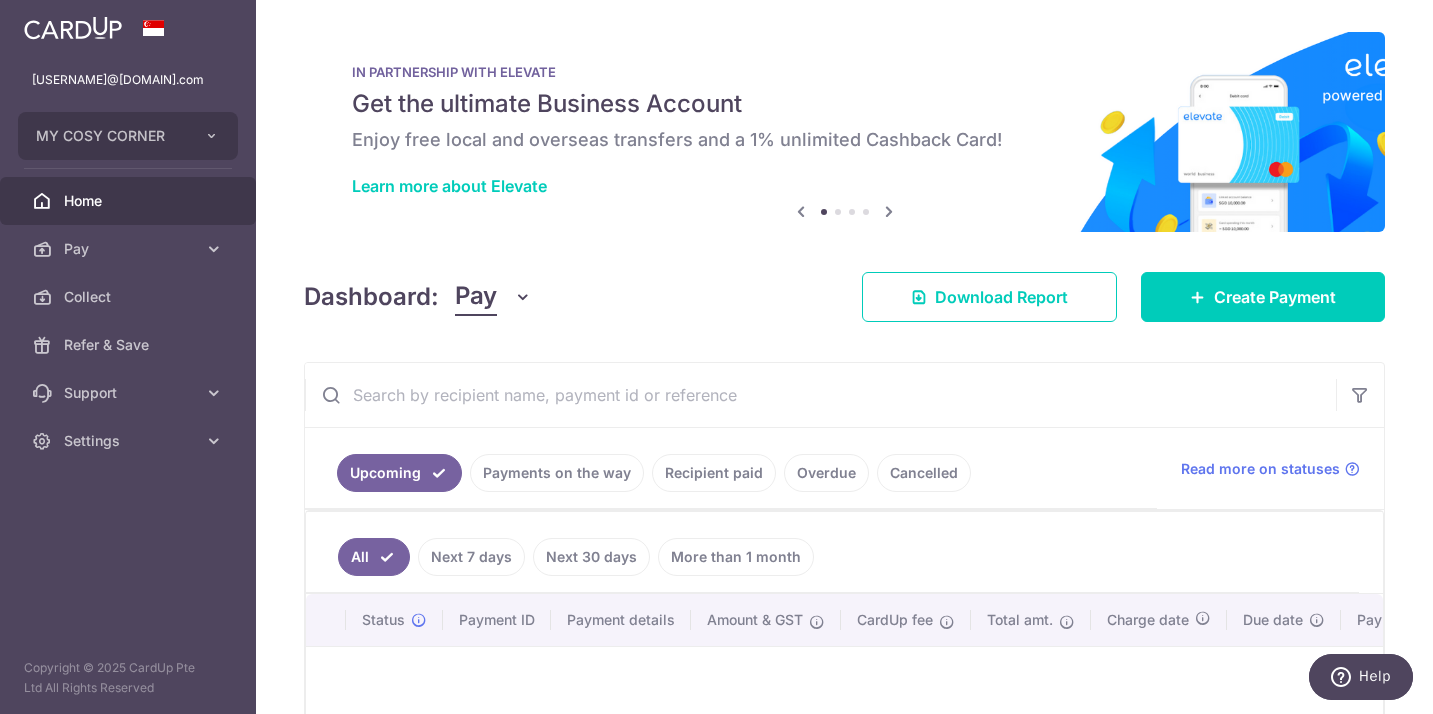 click on "Recipient paid" at bounding box center (714, 473) 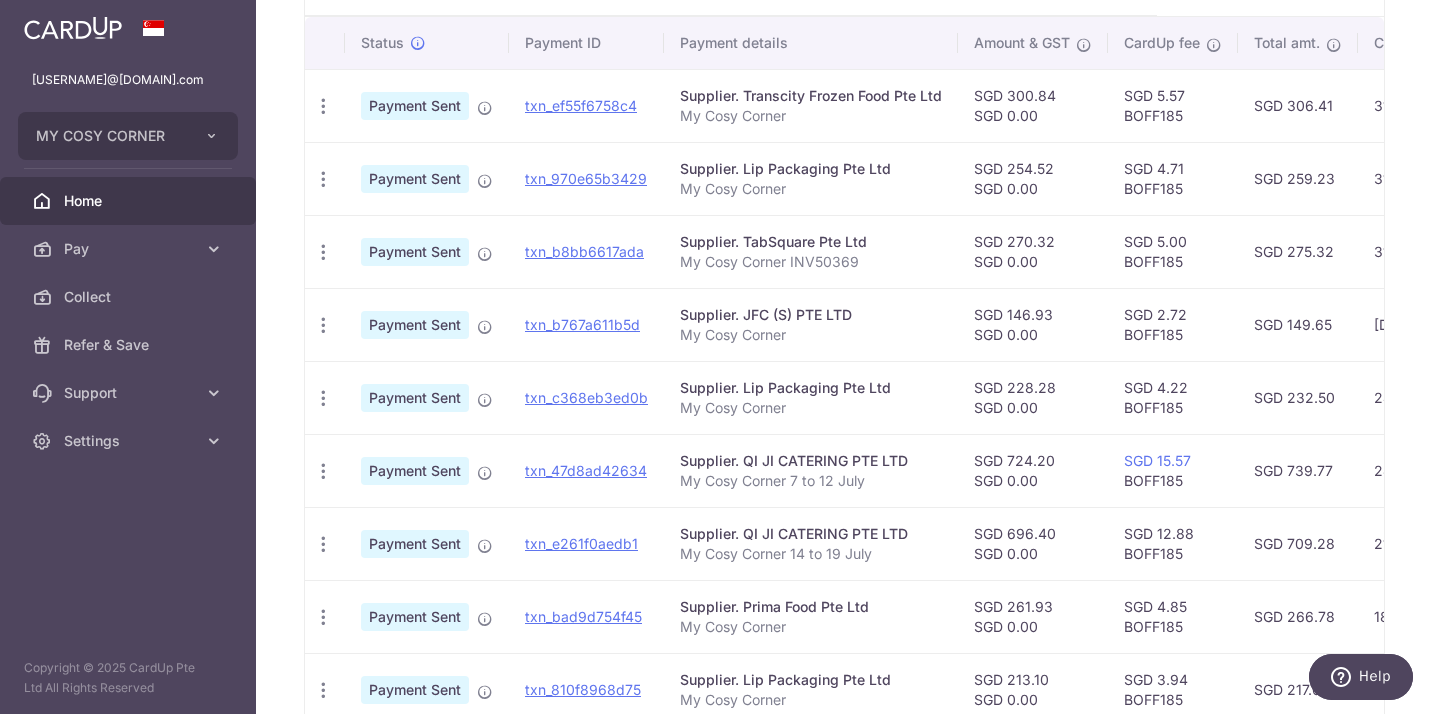 scroll, scrollTop: 401, scrollLeft: 0, axis: vertical 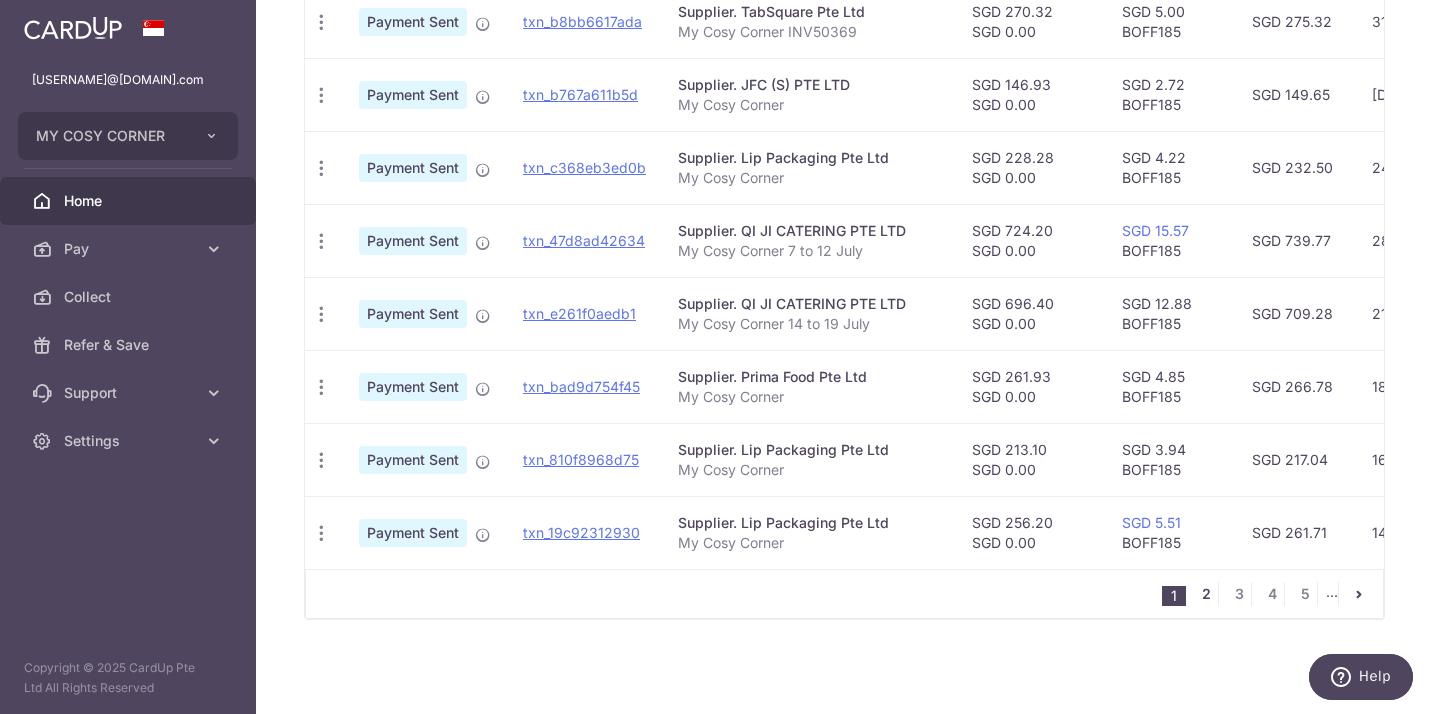 click on "2" at bounding box center (1206, 594) 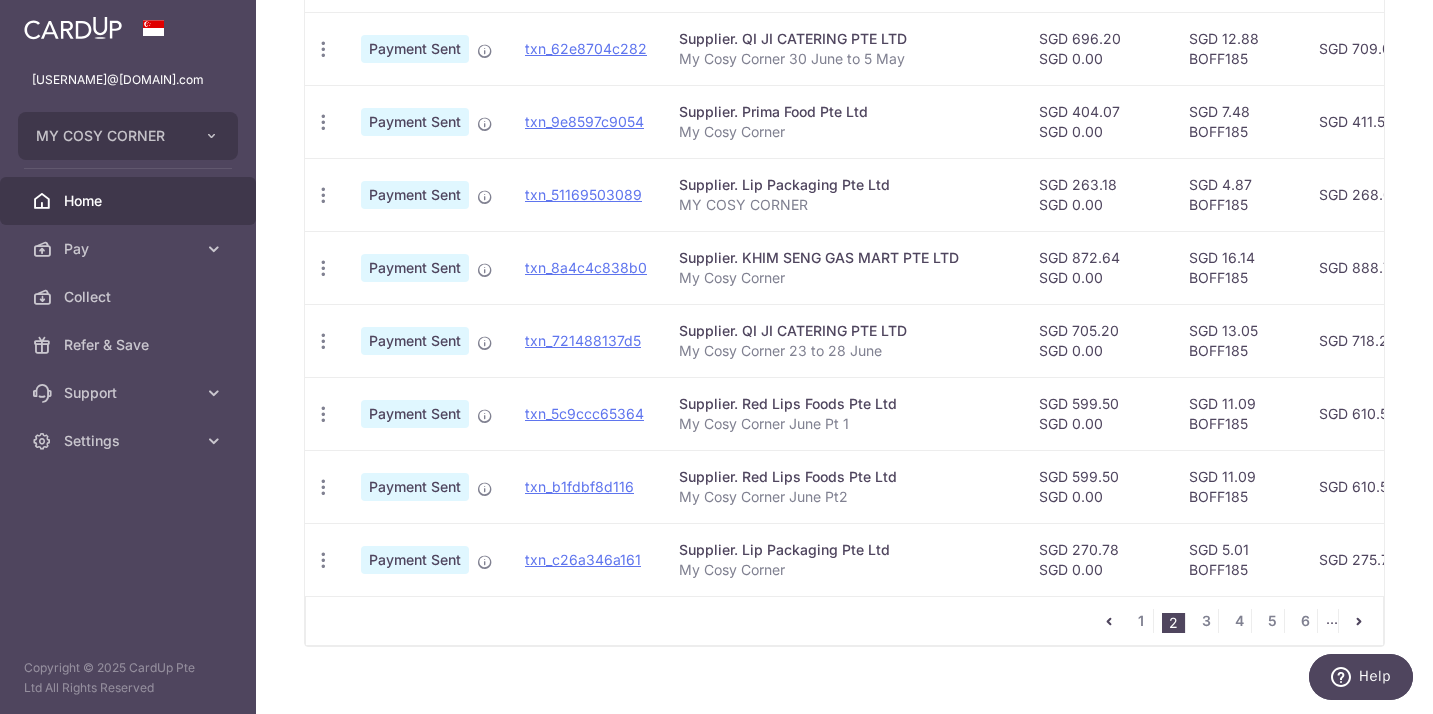 scroll, scrollTop: 714, scrollLeft: 0, axis: vertical 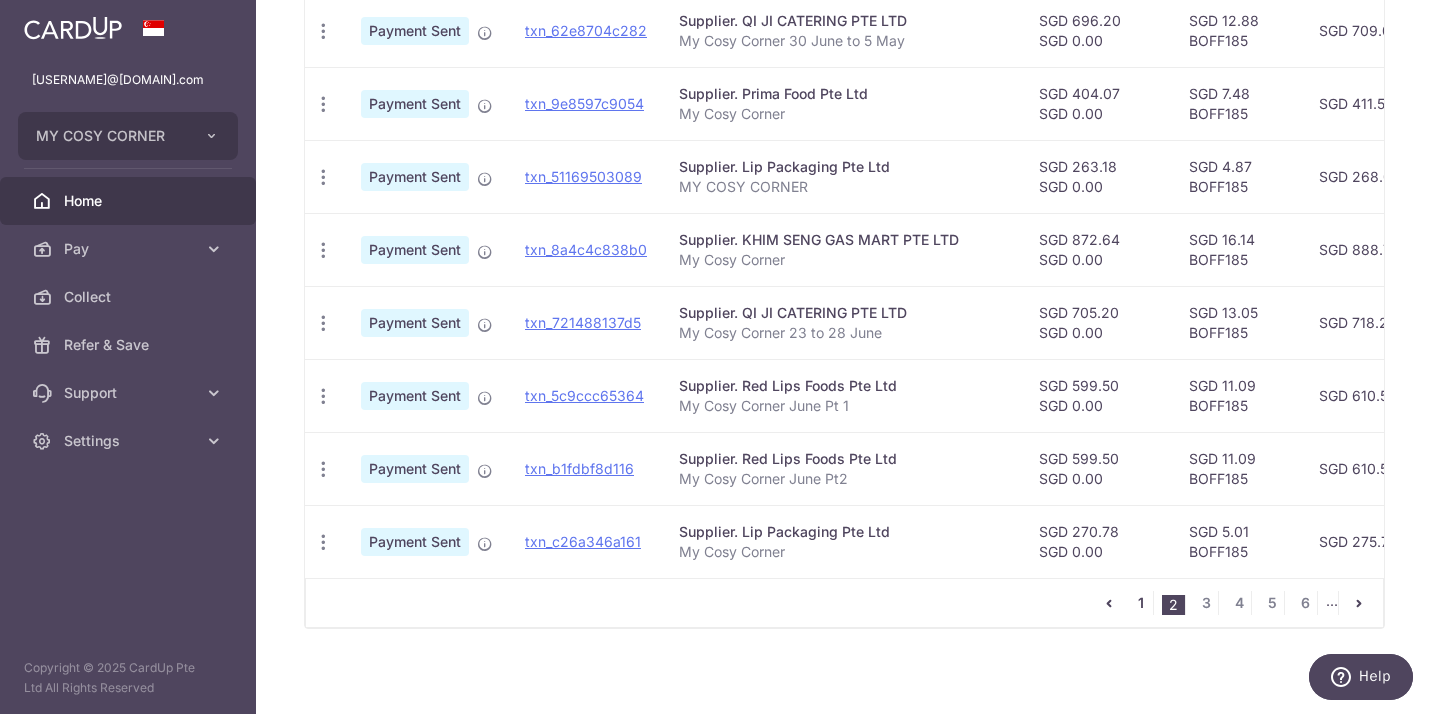 click on "1" at bounding box center (1141, 603) 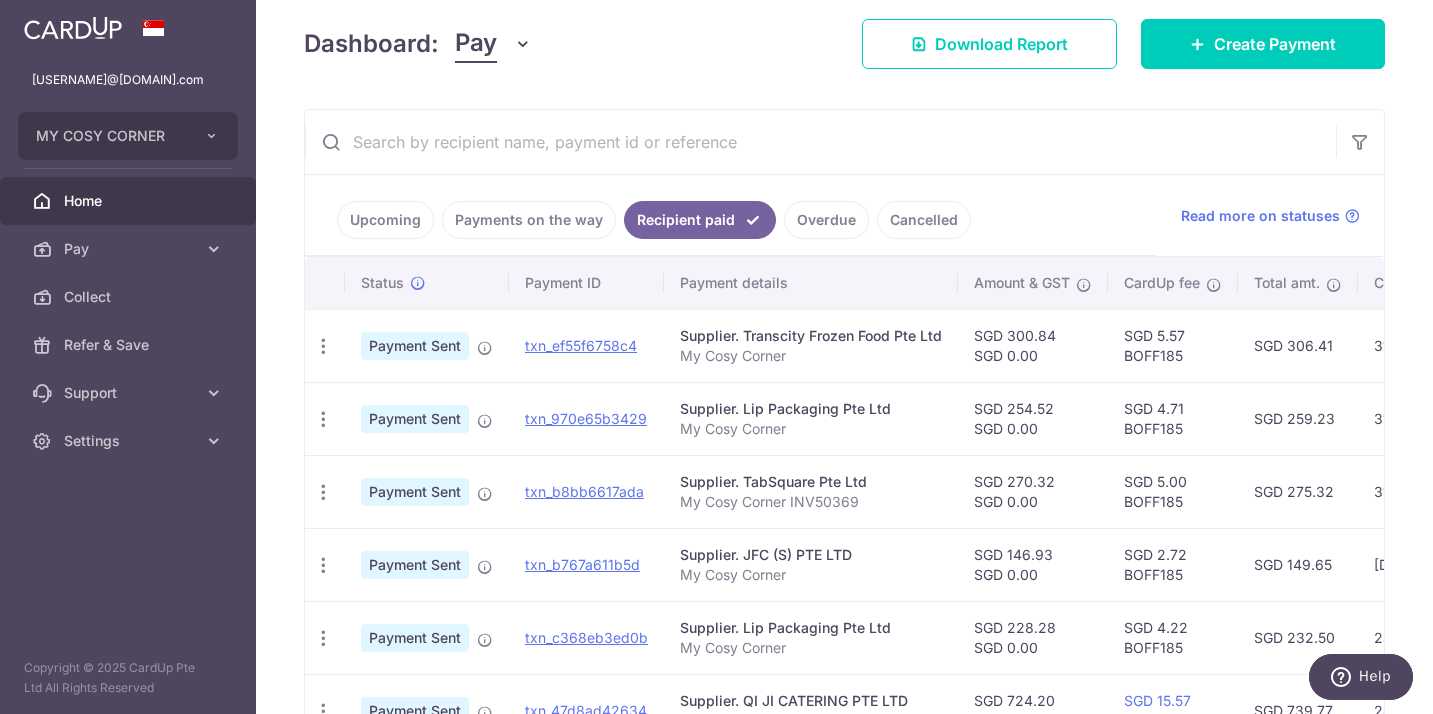 scroll, scrollTop: 227, scrollLeft: 0, axis: vertical 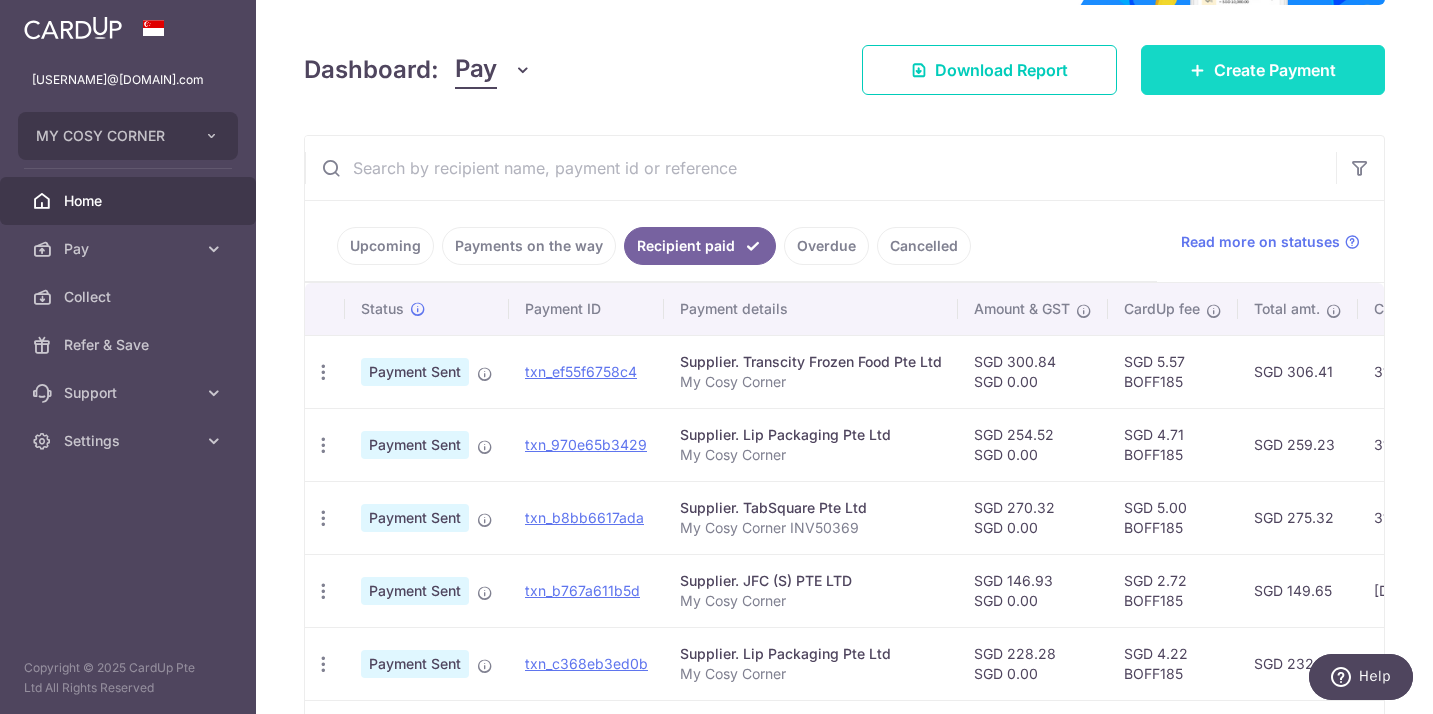 click on "Create Payment" at bounding box center [1263, 70] 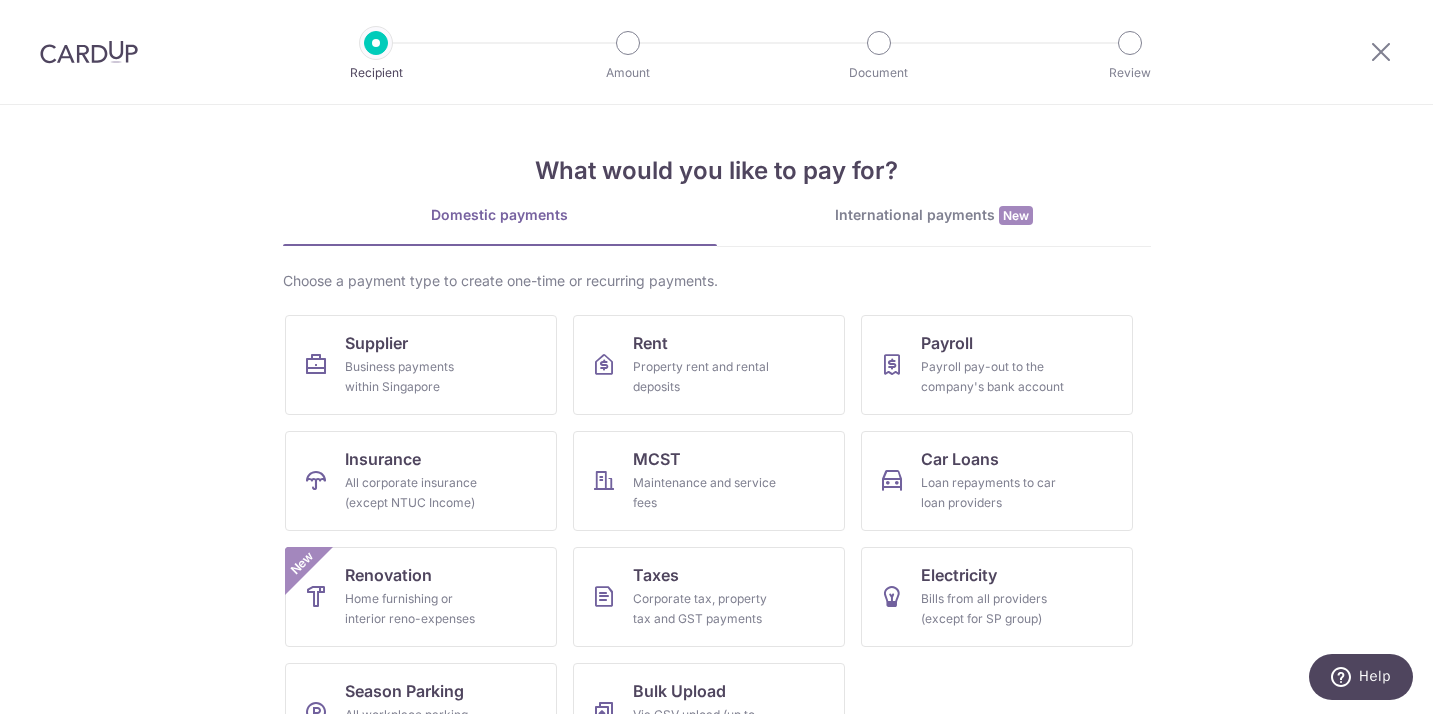 scroll, scrollTop: 0, scrollLeft: 0, axis: both 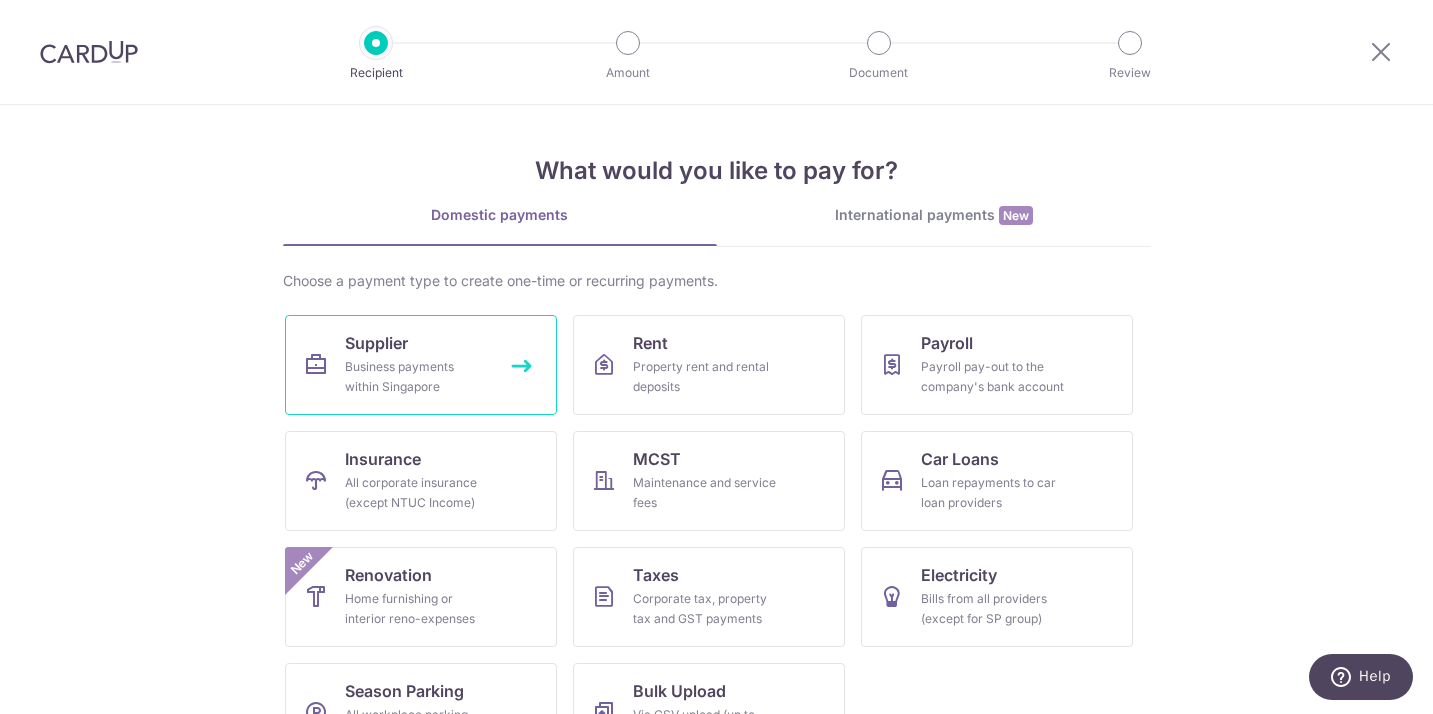 click on "Supplier Business payments within Singapore" at bounding box center [421, 365] 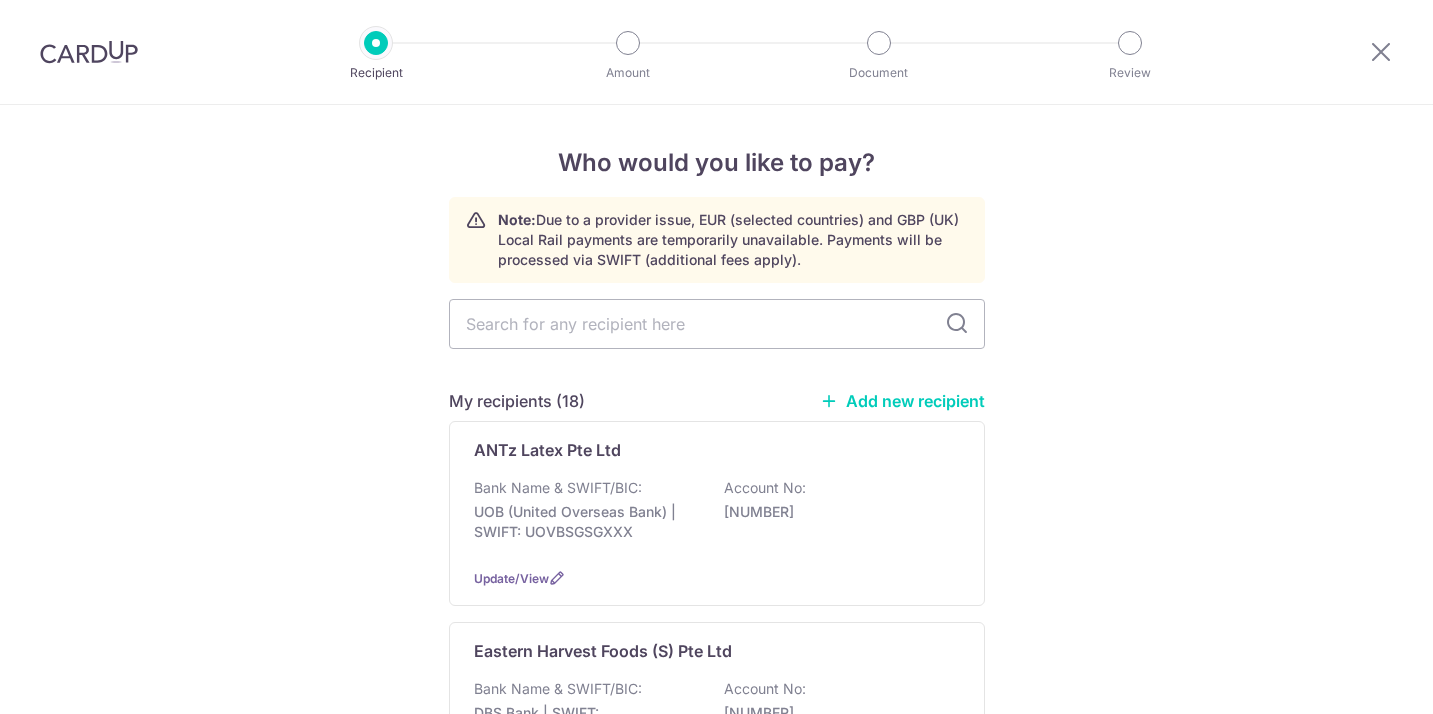 scroll, scrollTop: 0, scrollLeft: 0, axis: both 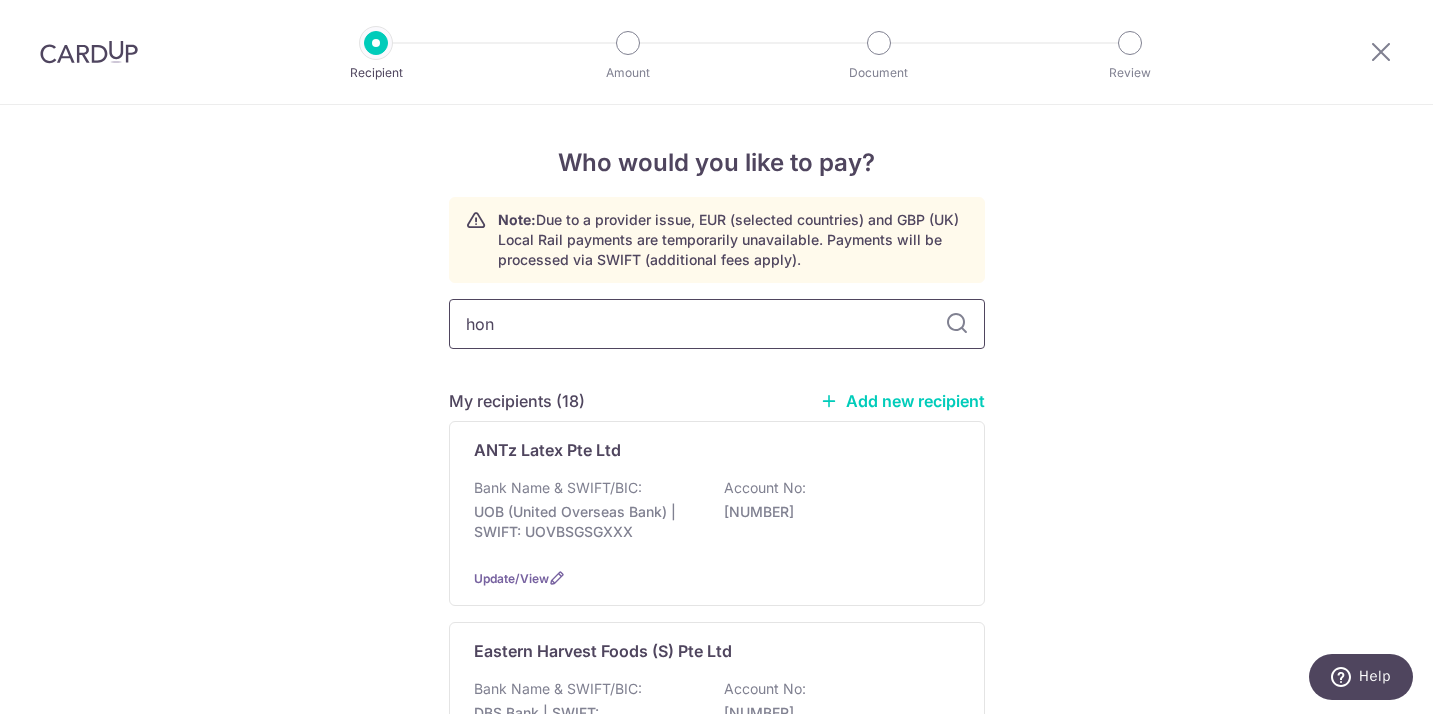 type on "hong" 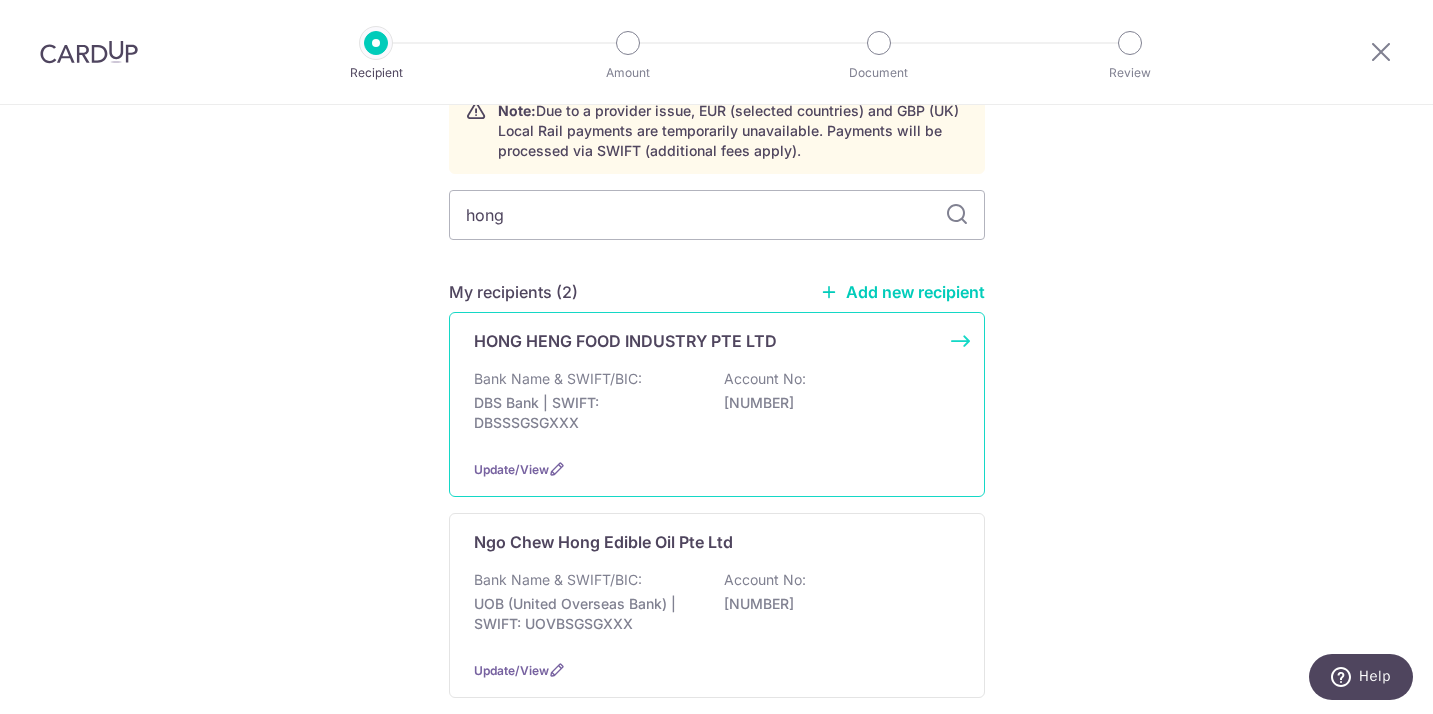 scroll, scrollTop: 160, scrollLeft: 0, axis: vertical 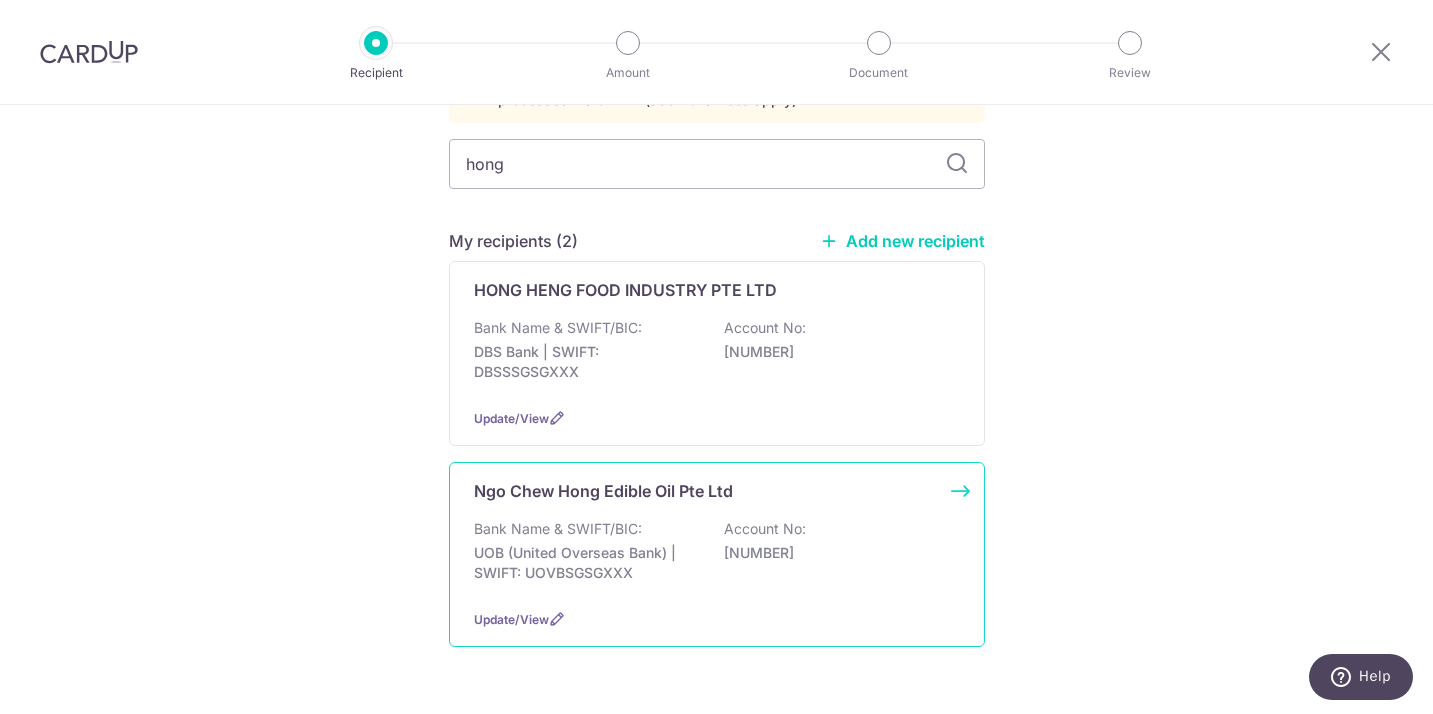 click on "Bank Name & SWIFT/BIC:" at bounding box center (558, 529) 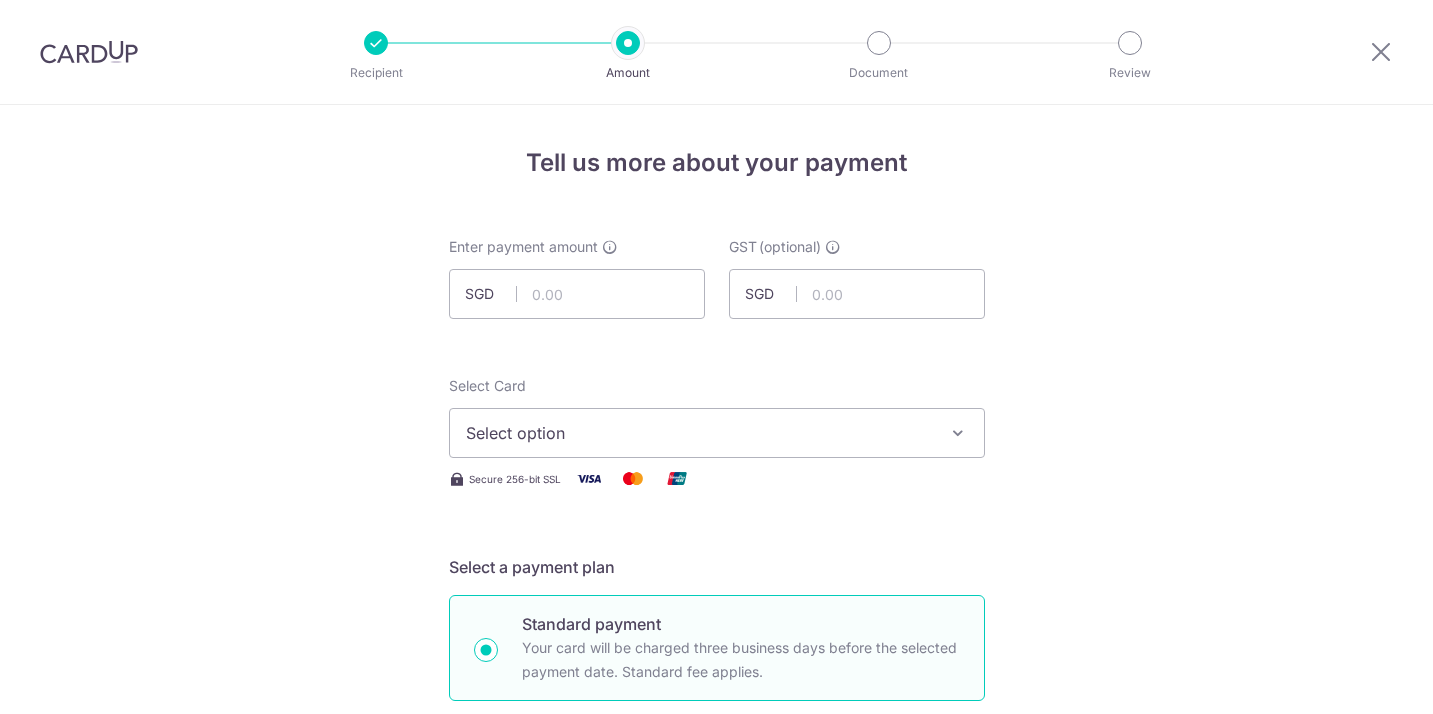 scroll, scrollTop: 0, scrollLeft: 0, axis: both 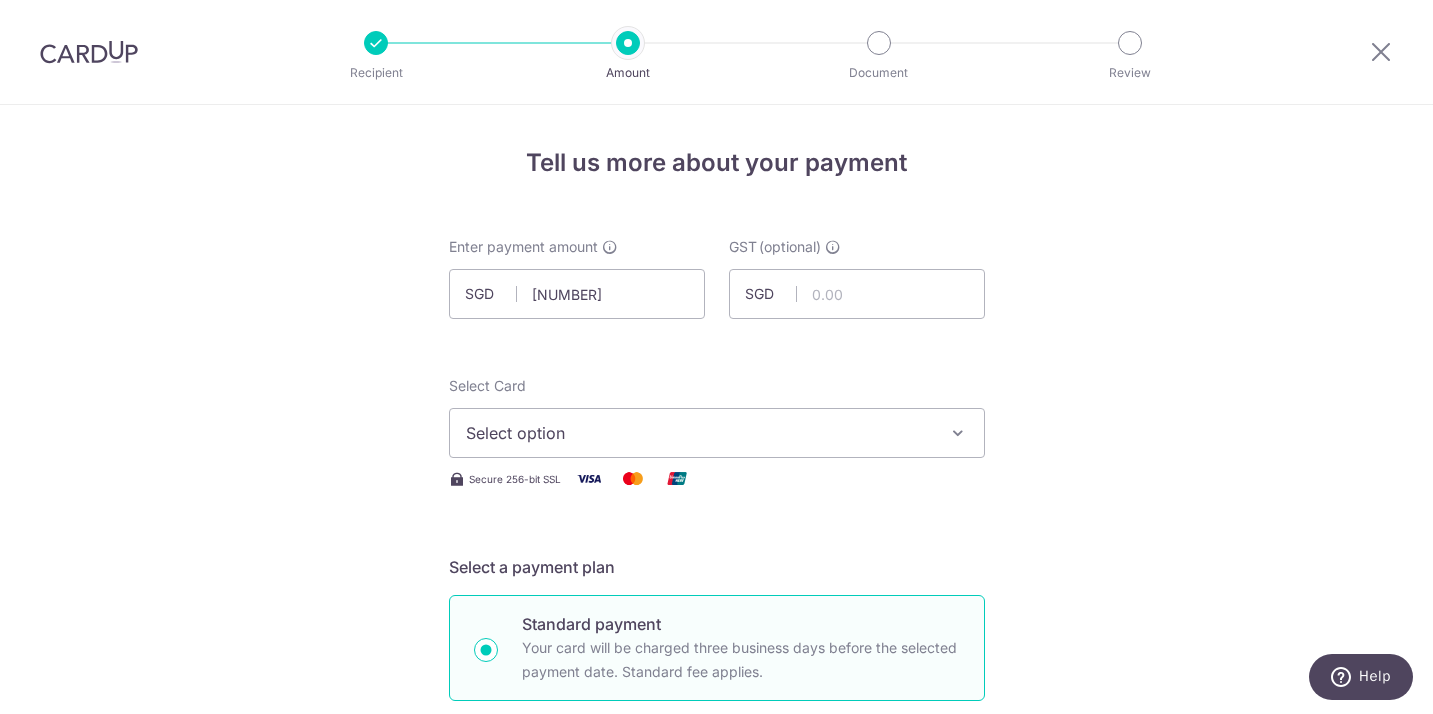 type on "[NUMBER]" 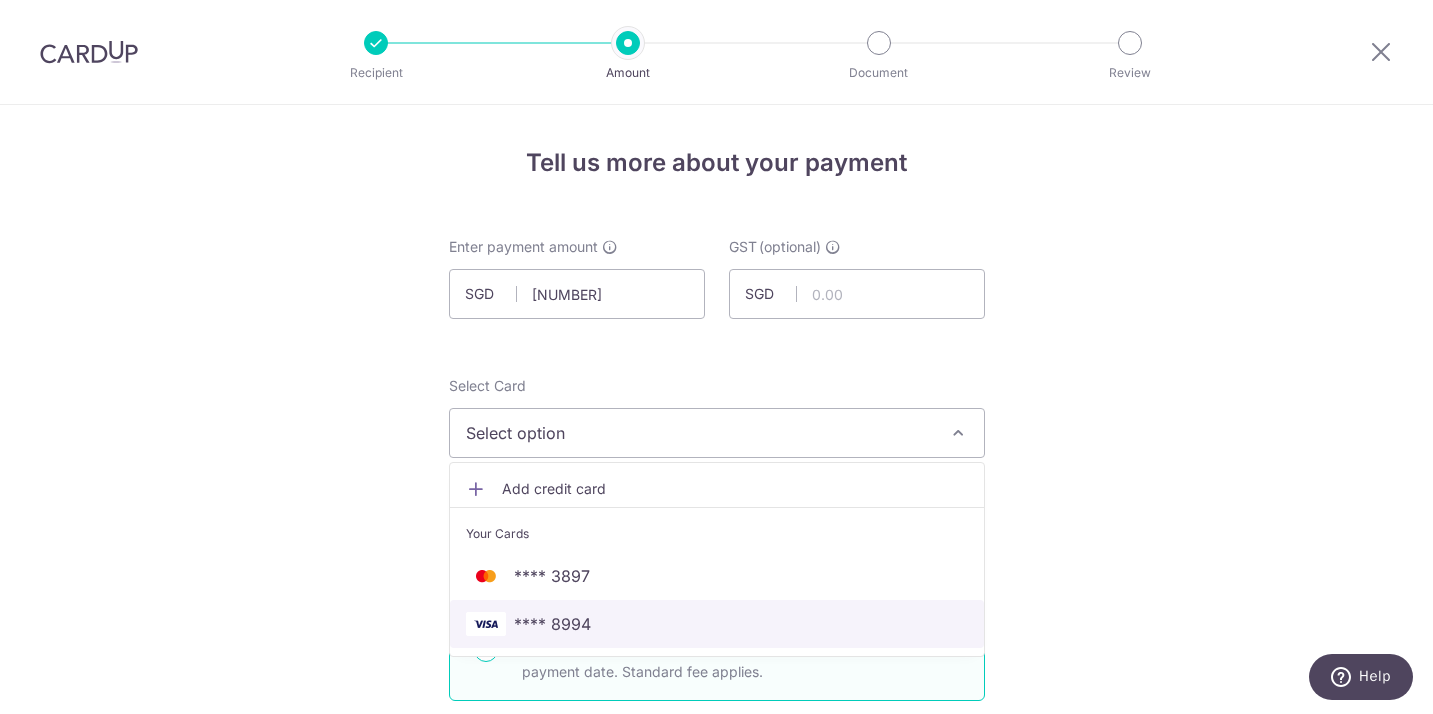 click on "**** 8994" at bounding box center (552, 624) 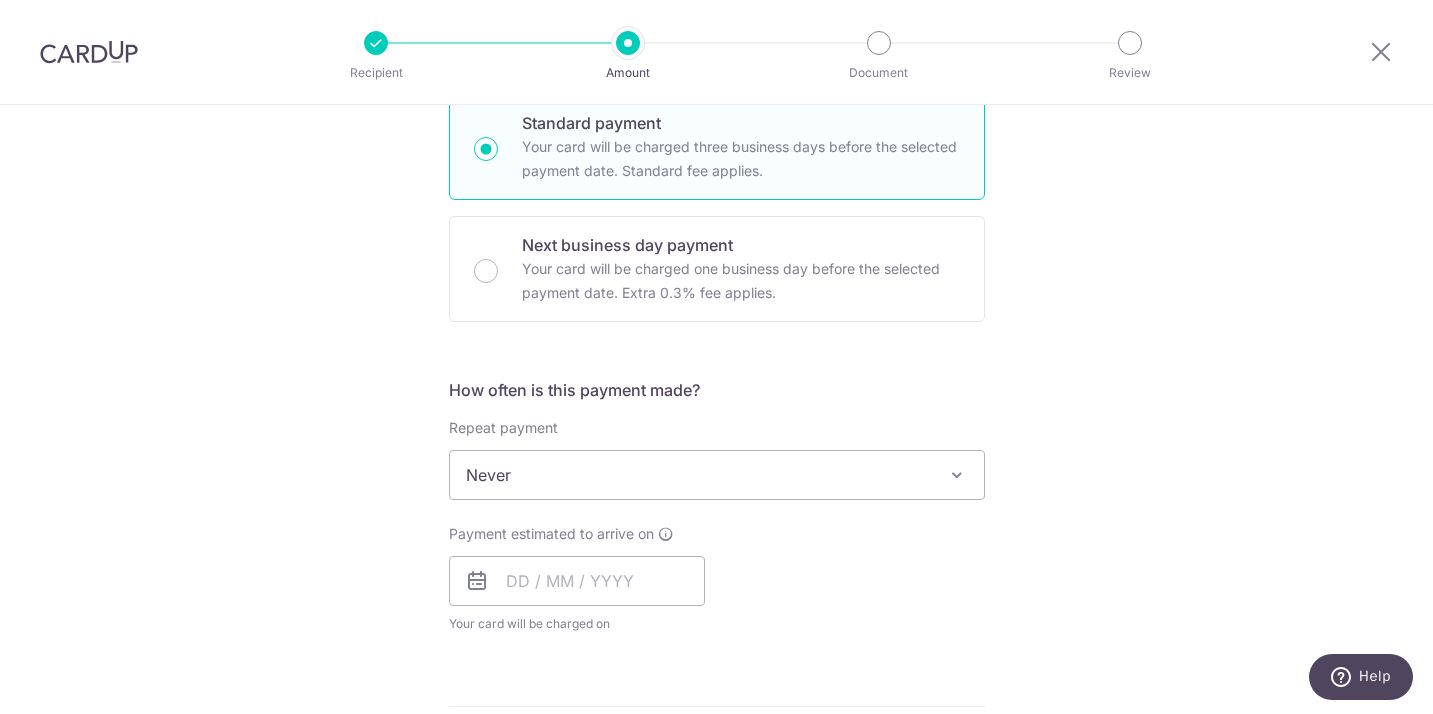 scroll, scrollTop: 521, scrollLeft: 0, axis: vertical 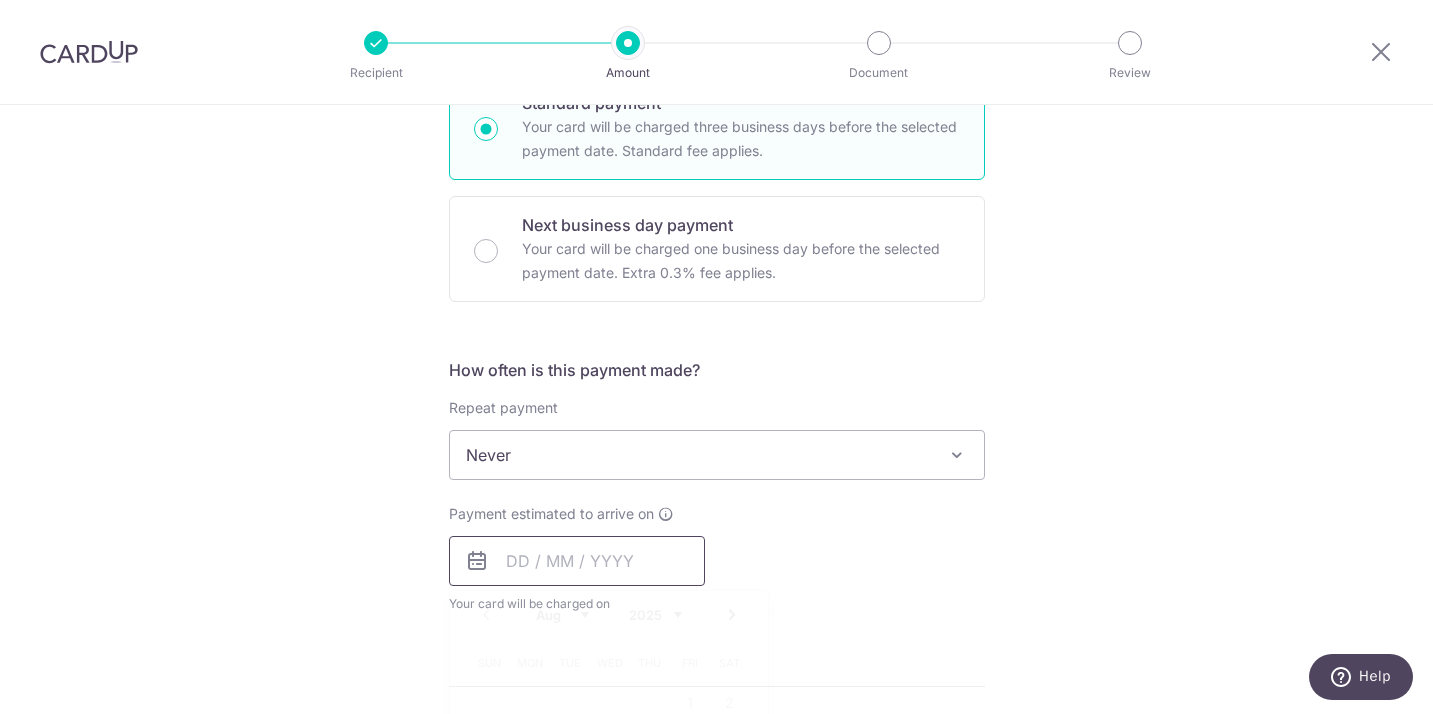 click at bounding box center [577, 561] 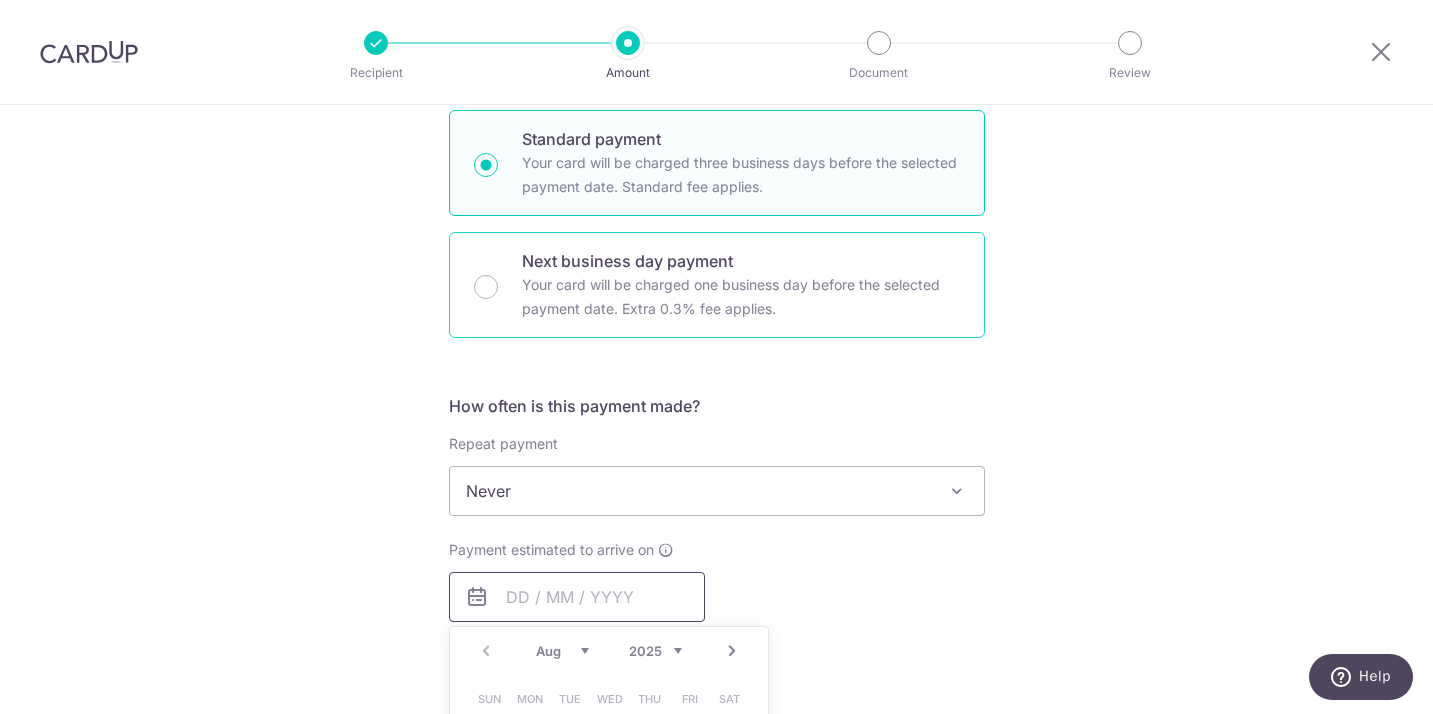 scroll, scrollTop: 486, scrollLeft: 0, axis: vertical 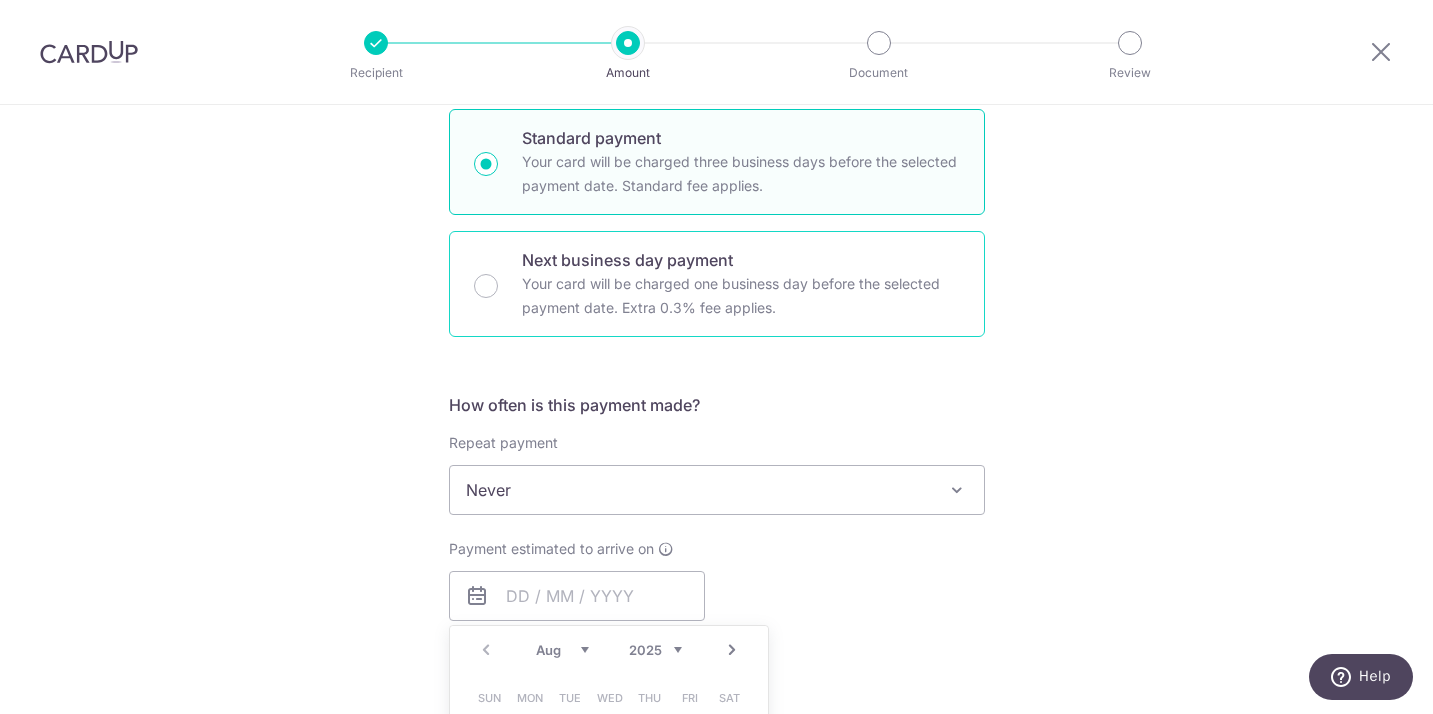 click on "Your card will be charged one business day before the selected payment date. Extra 0.3% fee applies." at bounding box center (741, 296) 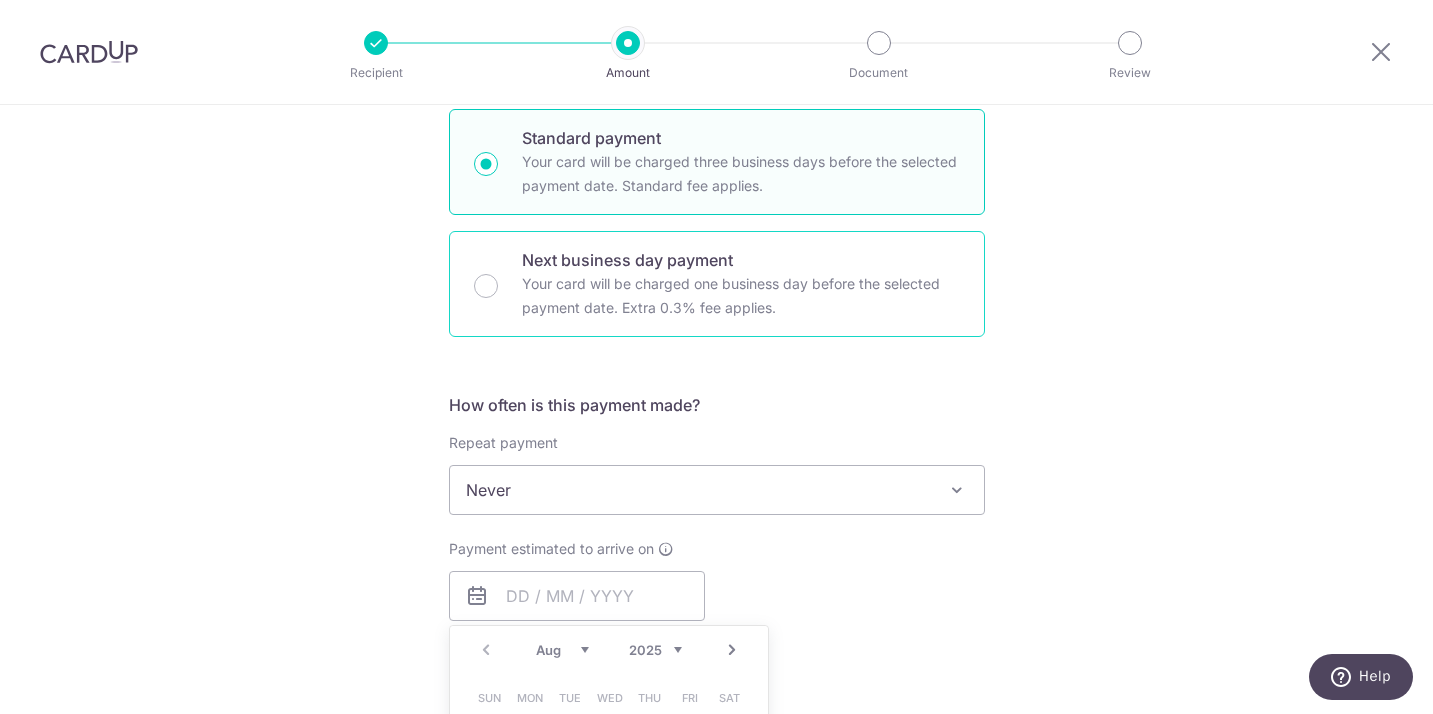 radio on "false" 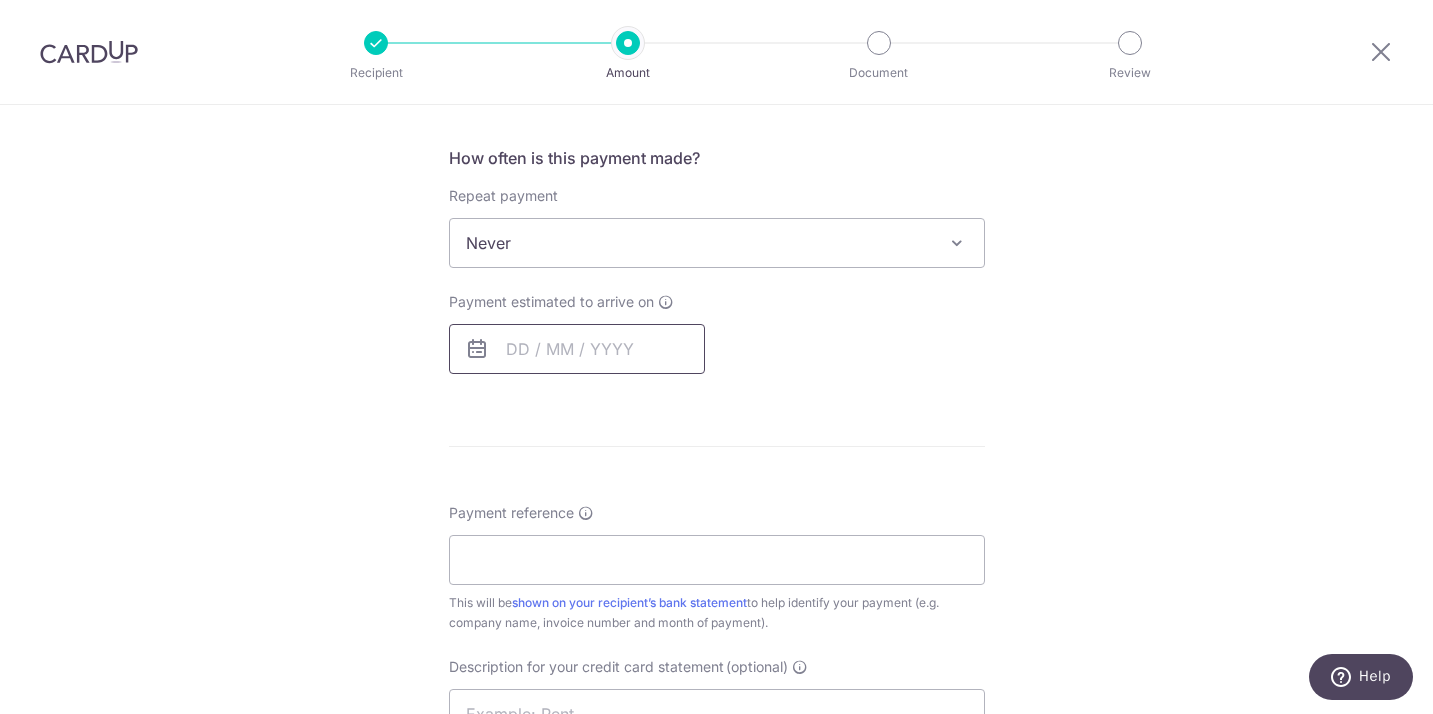 click at bounding box center (577, 349) 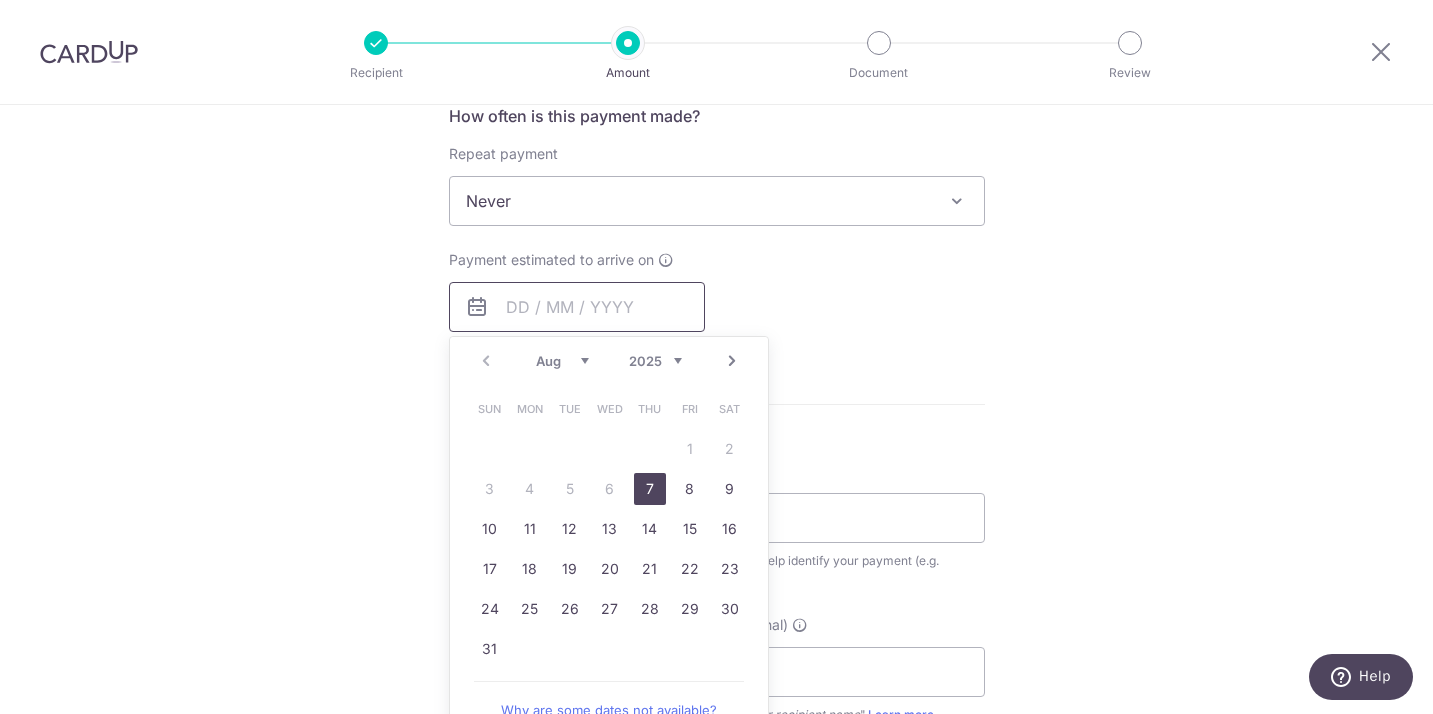 scroll, scrollTop: 779, scrollLeft: 0, axis: vertical 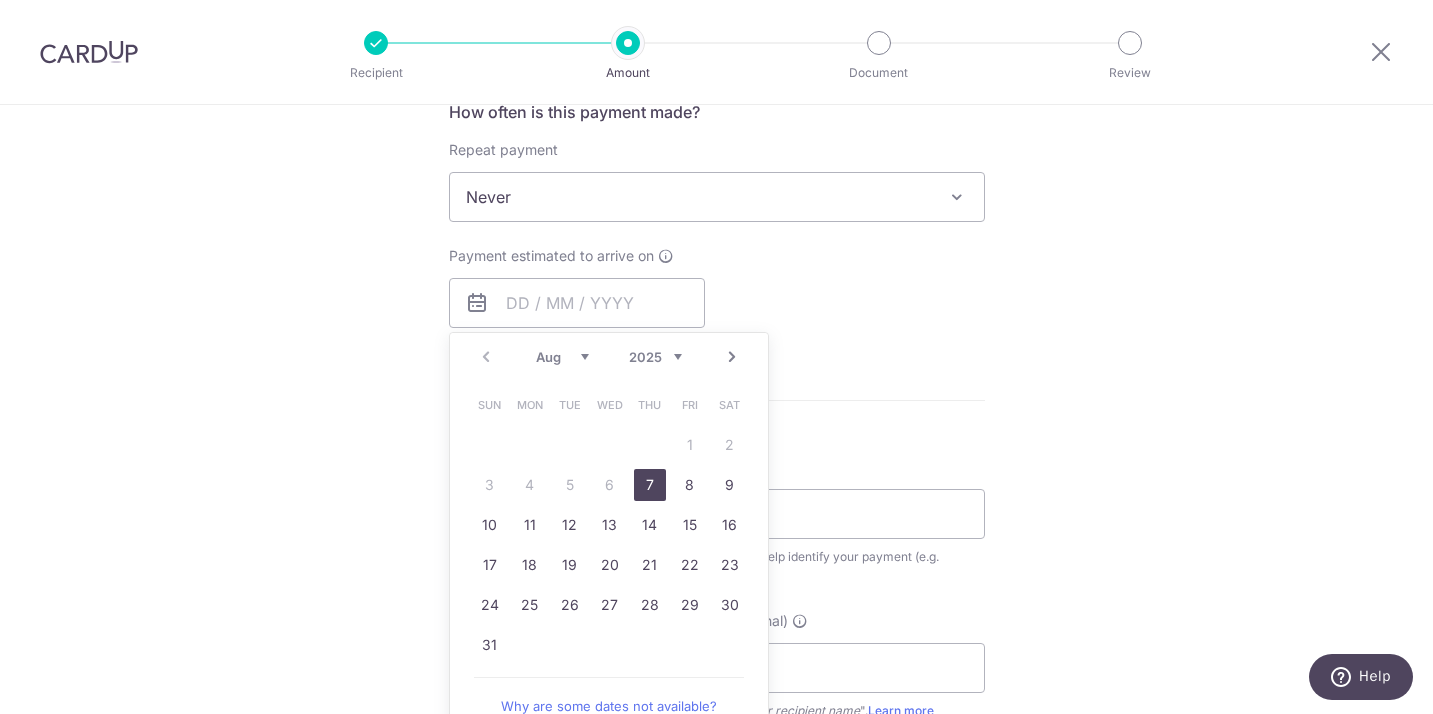 click on "7" at bounding box center (650, 485) 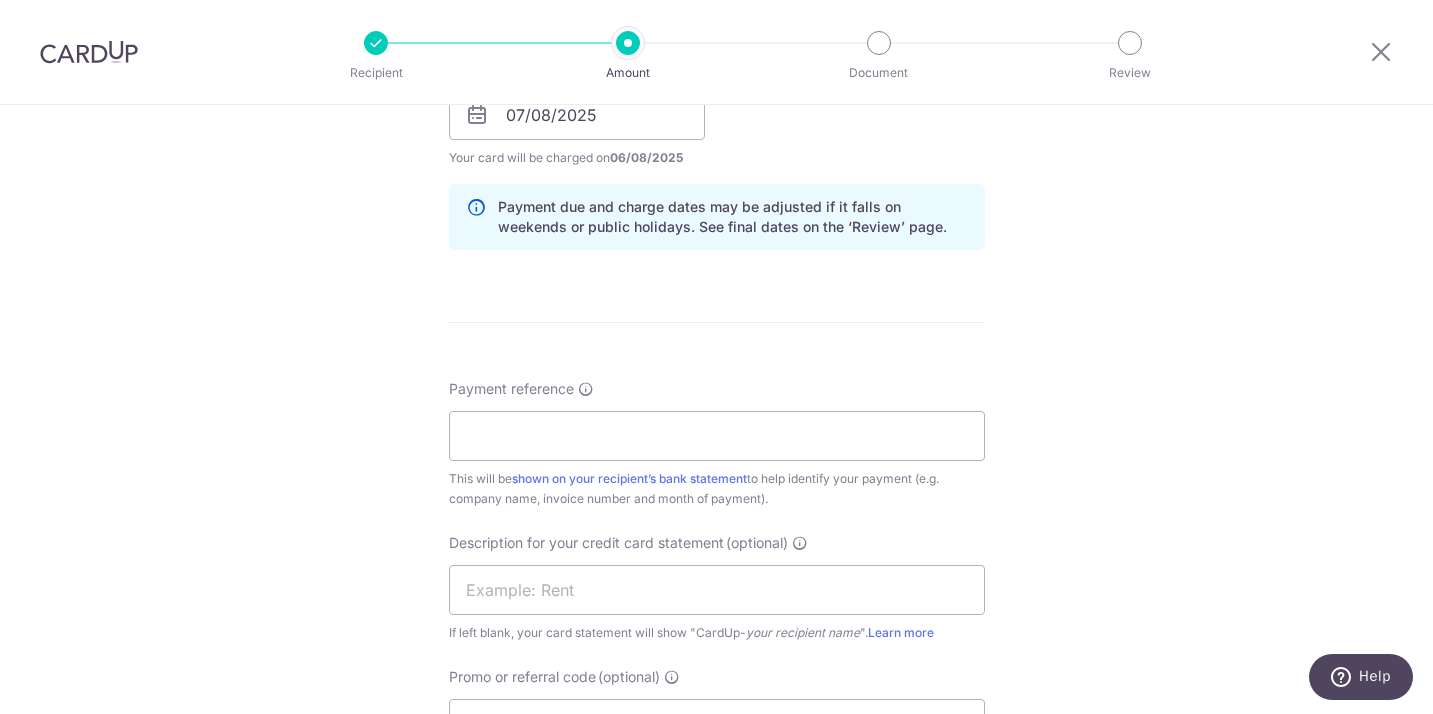 scroll, scrollTop: 975, scrollLeft: 0, axis: vertical 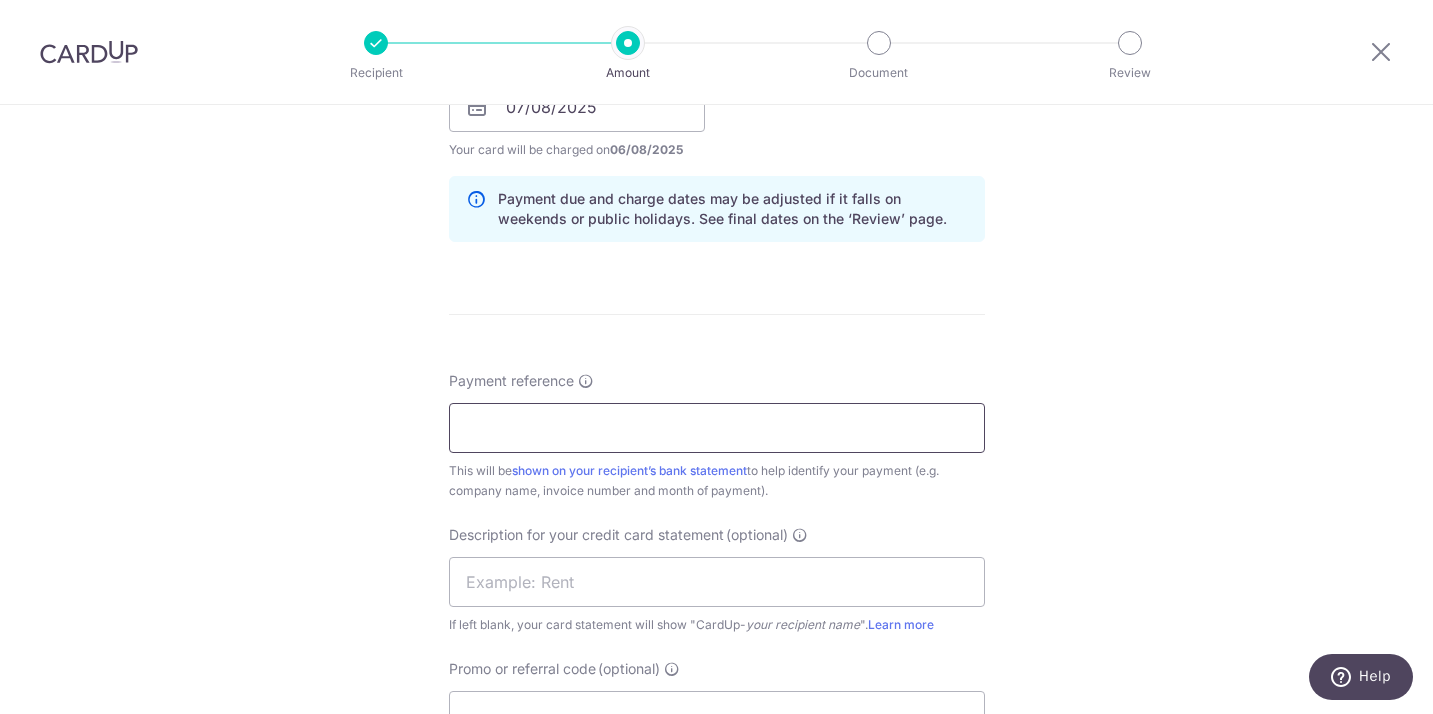 click on "Payment reference" at bounding box center [717, 428] 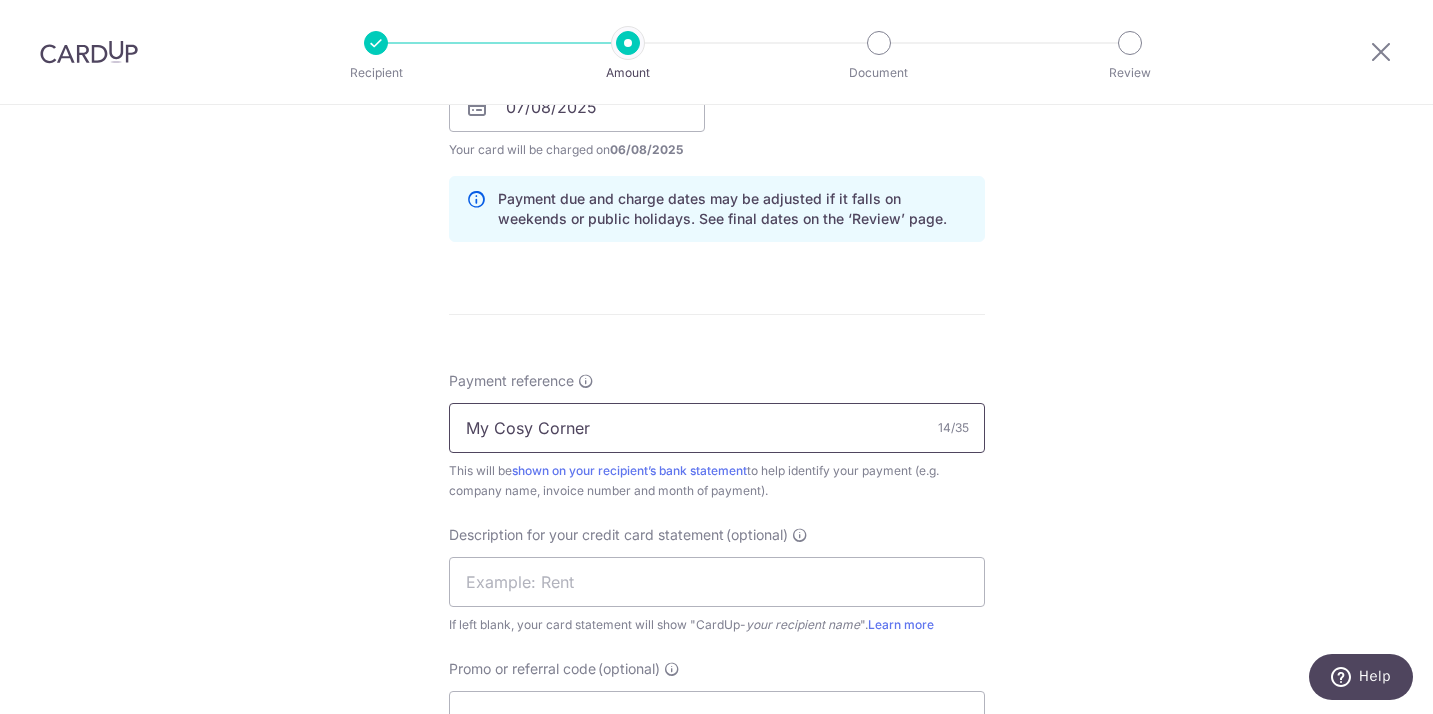 type on "My Cosy Corner" 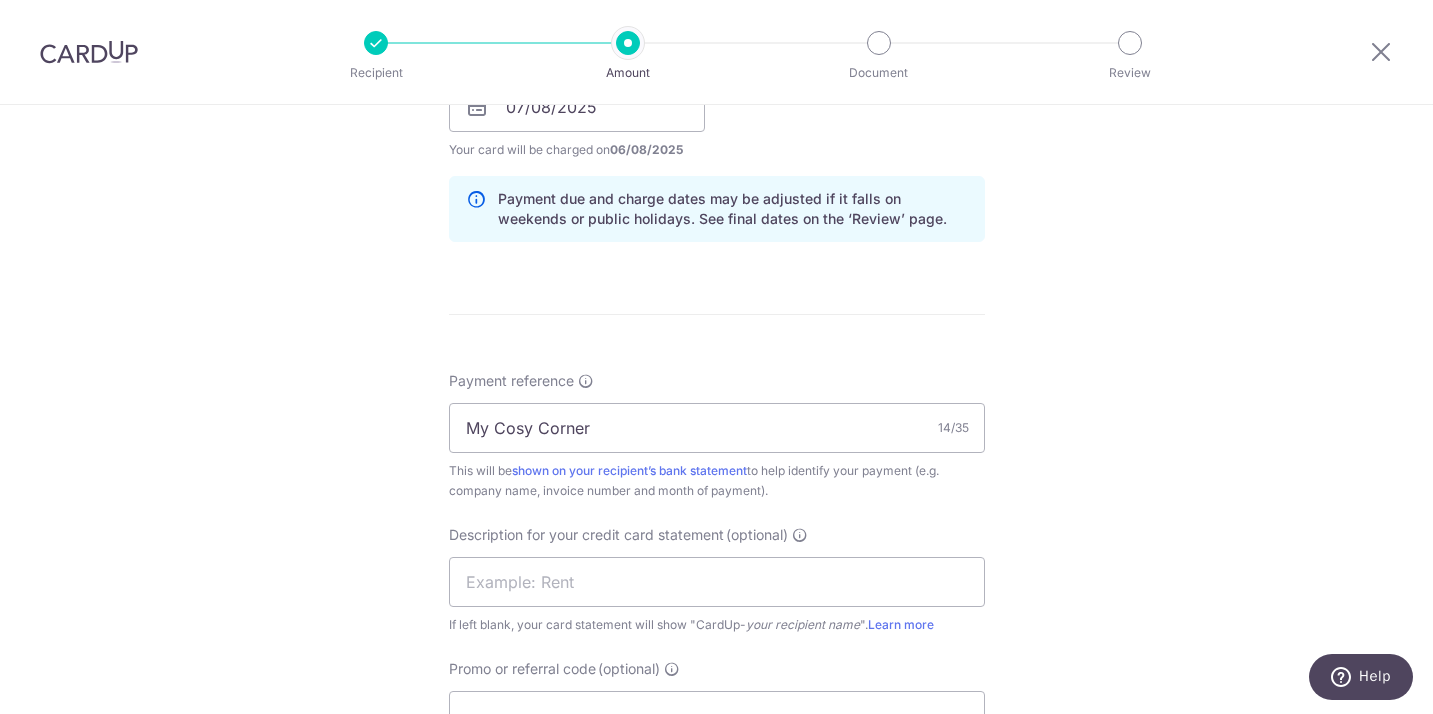 click on "Tell us more about your payment
Enter payment amount
SGD
431.64
431.64
GST
(optional)
SGD
Select Card
**** 8994
Add credit card
Your Cards
**** 3897
**** 8994
Secure 256-bit SSL" at bounding box center (716, 191) 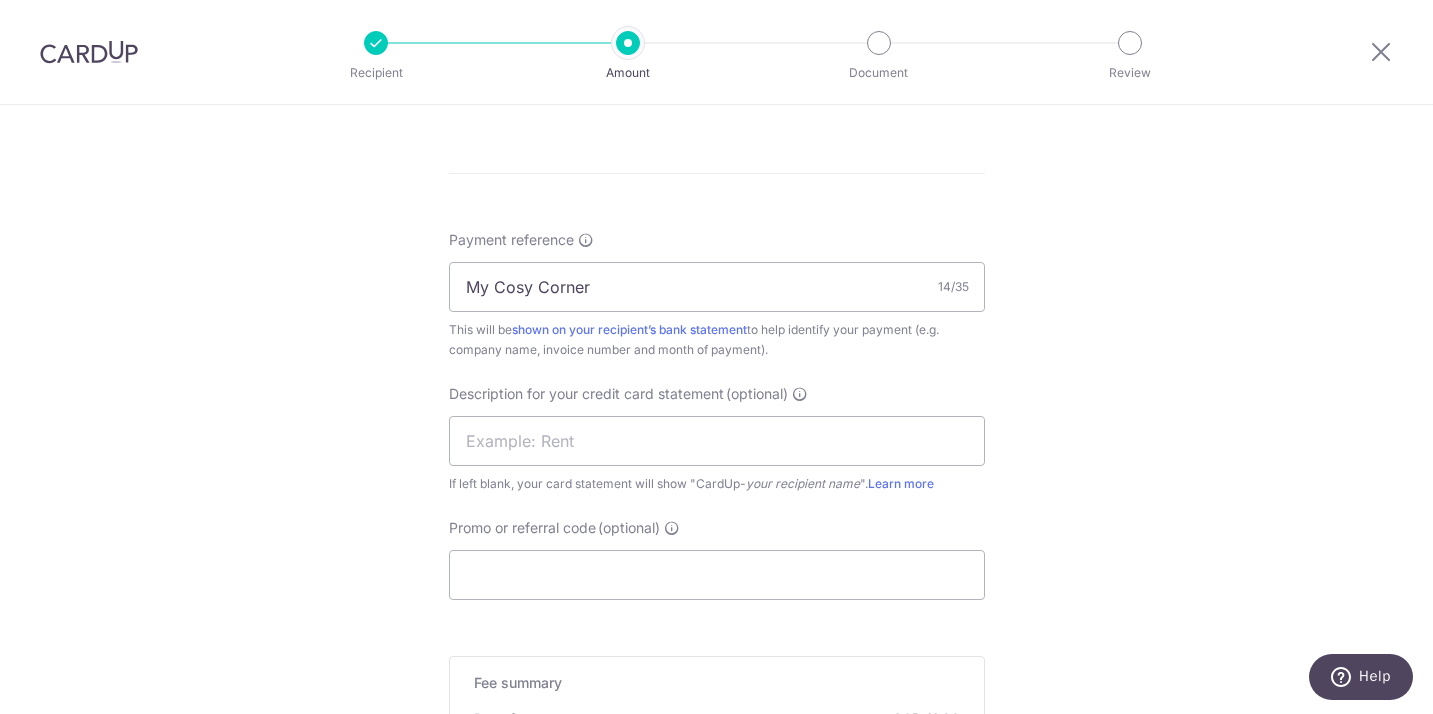 scroll, scrollTop: 1116, scrollLeft: 0, axis: vertical 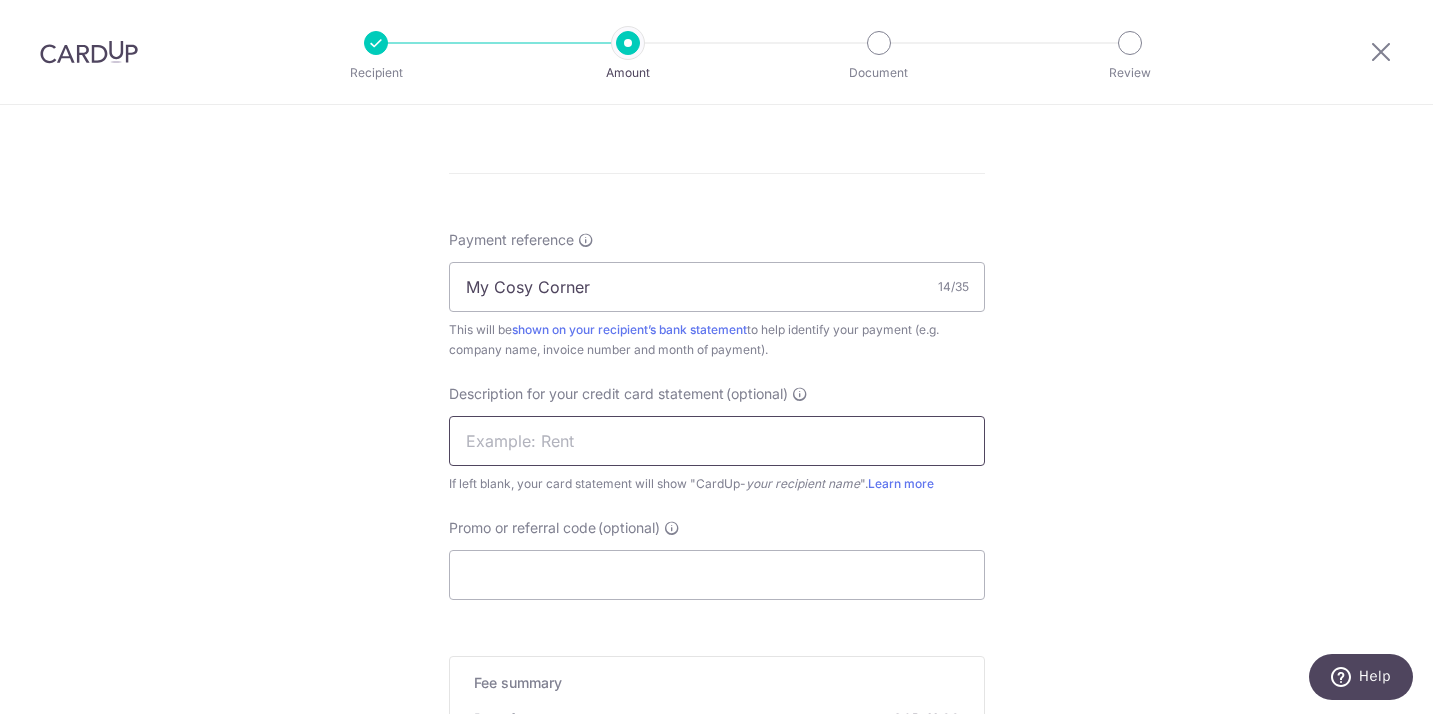 click at bounding box center [717, 441] 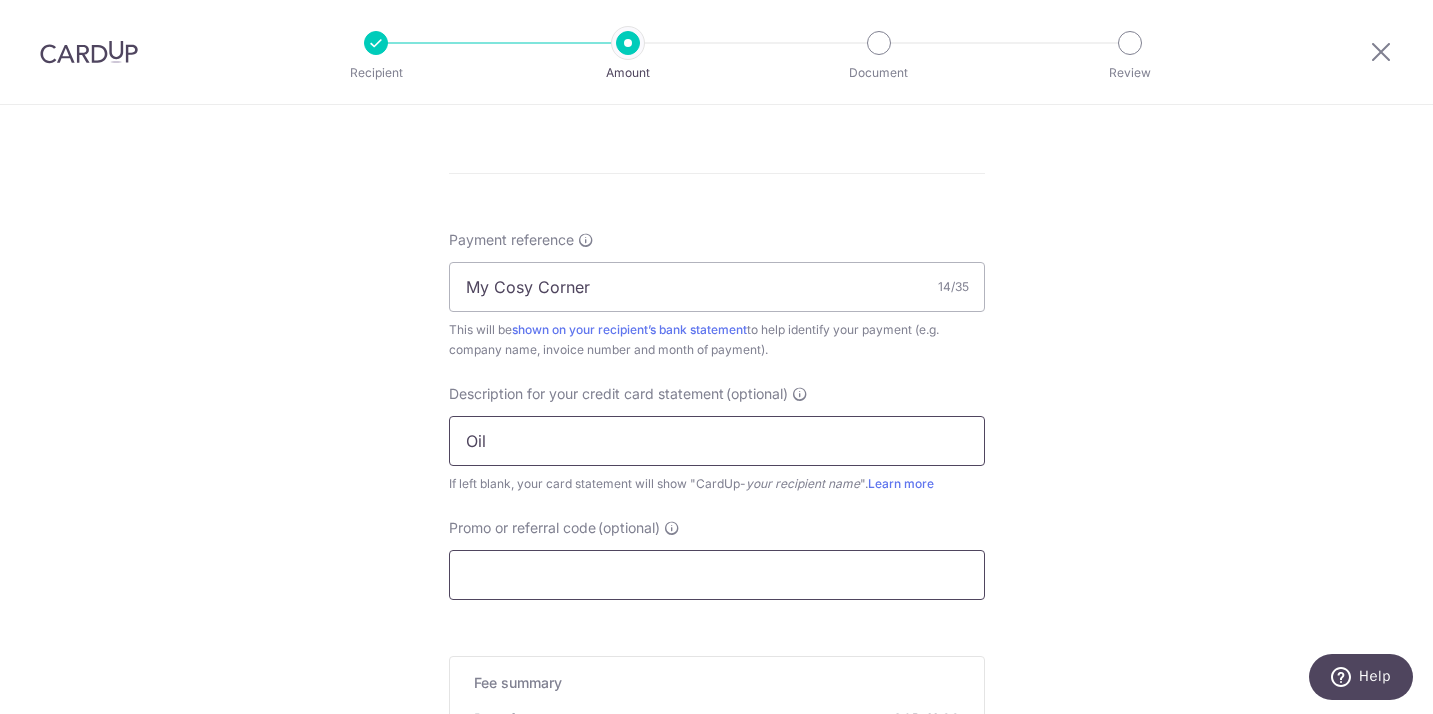 type on "Oil" 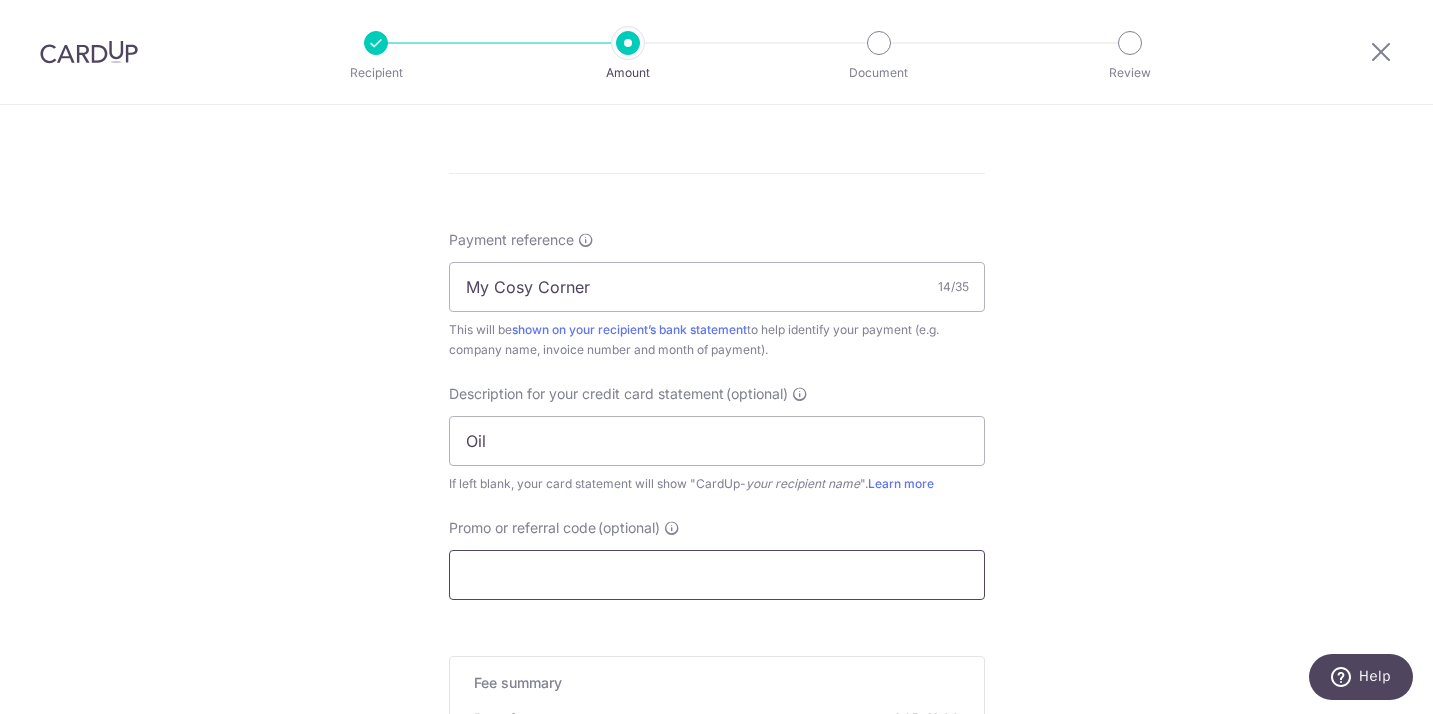 click on "Promo or referral code
(optional)" at bounding box center [717, 575] 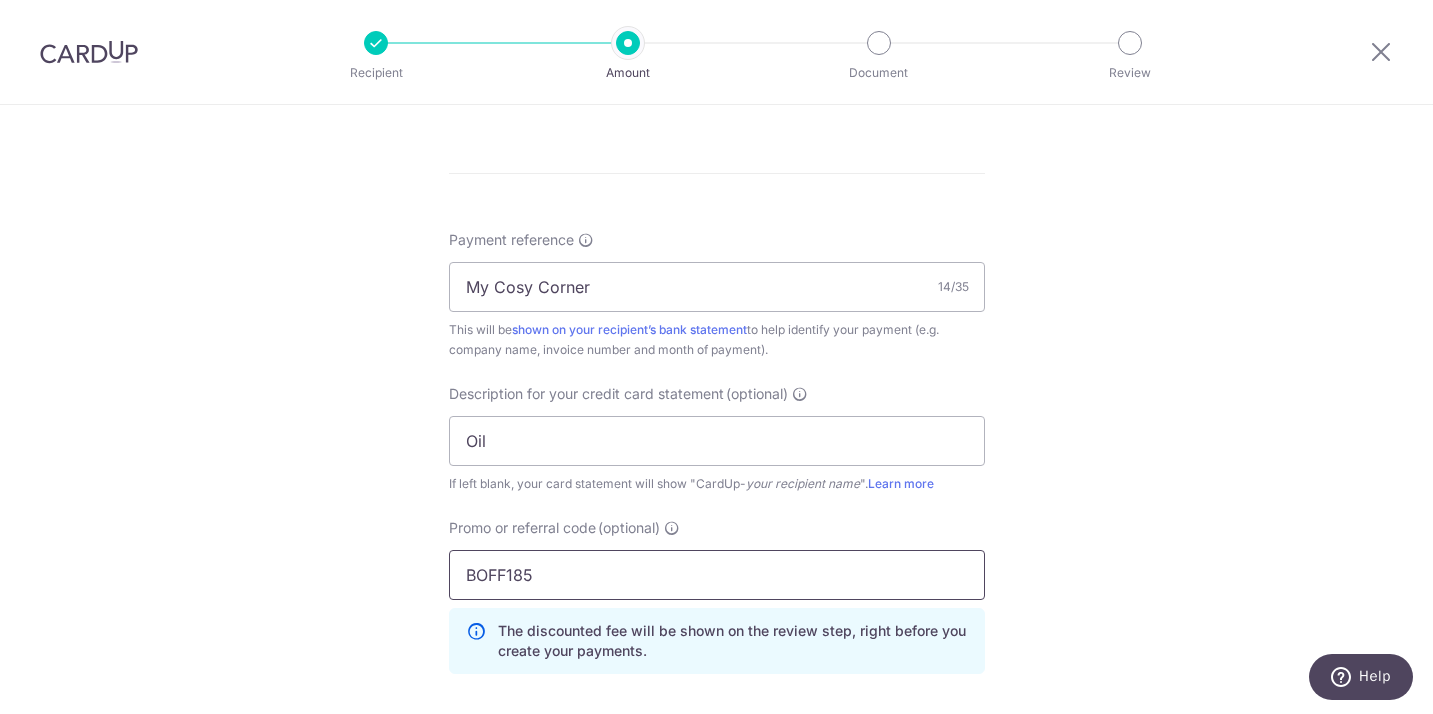 type on "BOFF185" 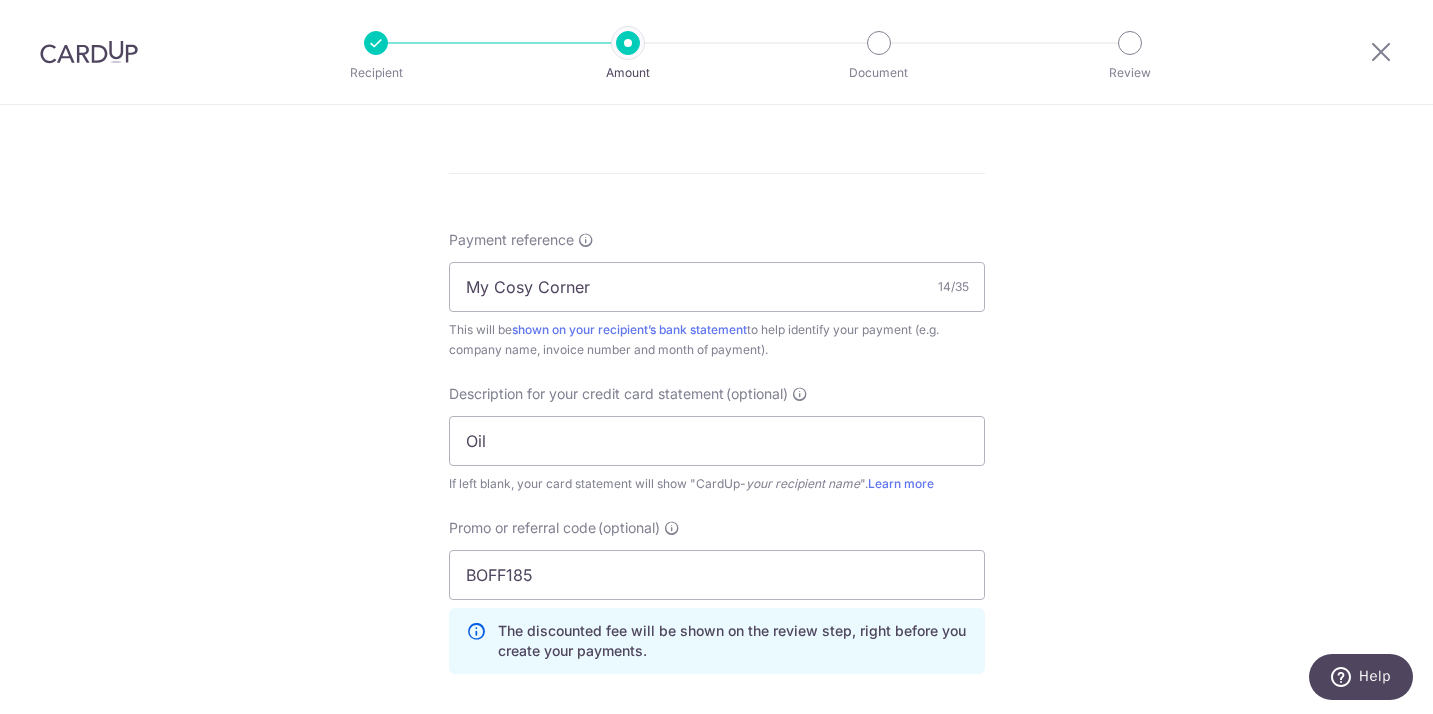 click on "Tell us more about your payment
Enter payment amount
SGD
431.64
431.64
GST
(optional)
SGD
Select Card
**** 8994
Add credit card
Your Cards
**** 3897
**** 8994
Secure 256-bit SSL" at bounding box center [716, 95] 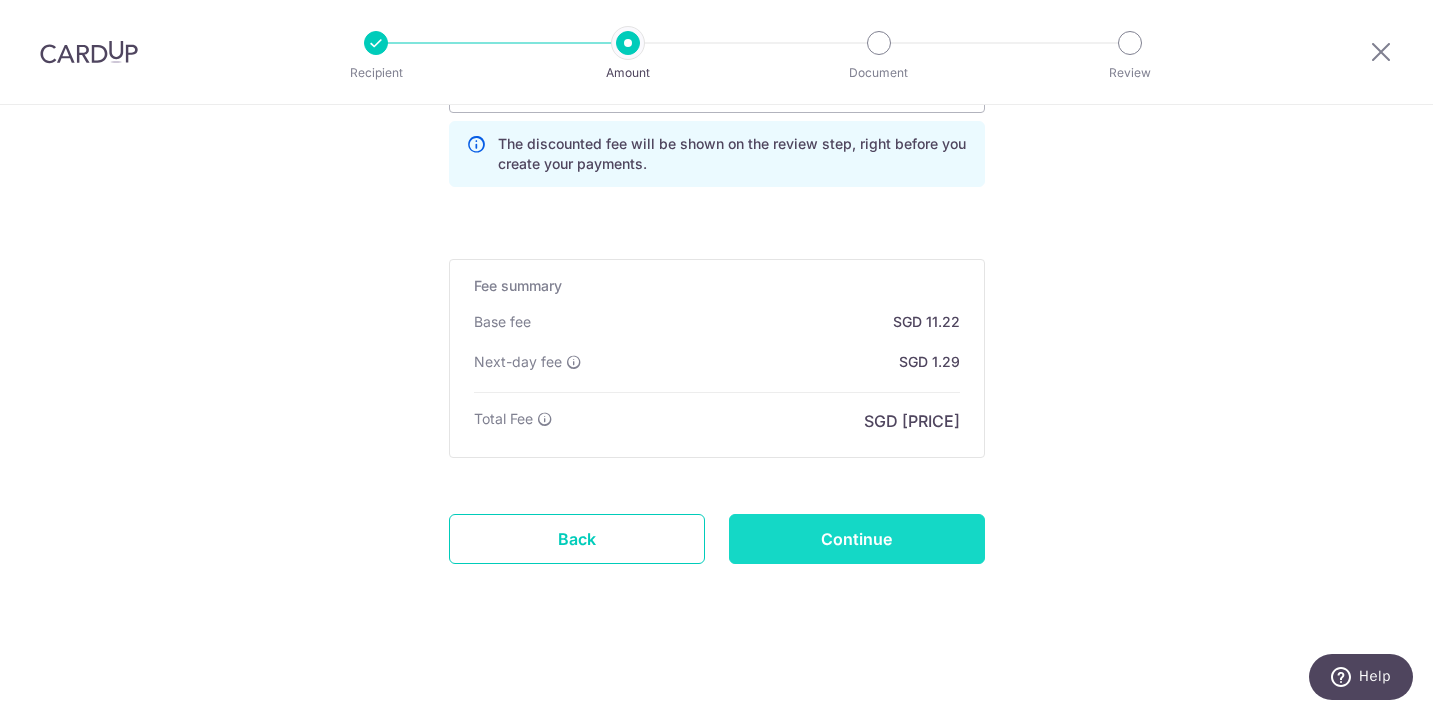 scroll, scrollTop: 1603, scrollLeft: 0, axis: vertical 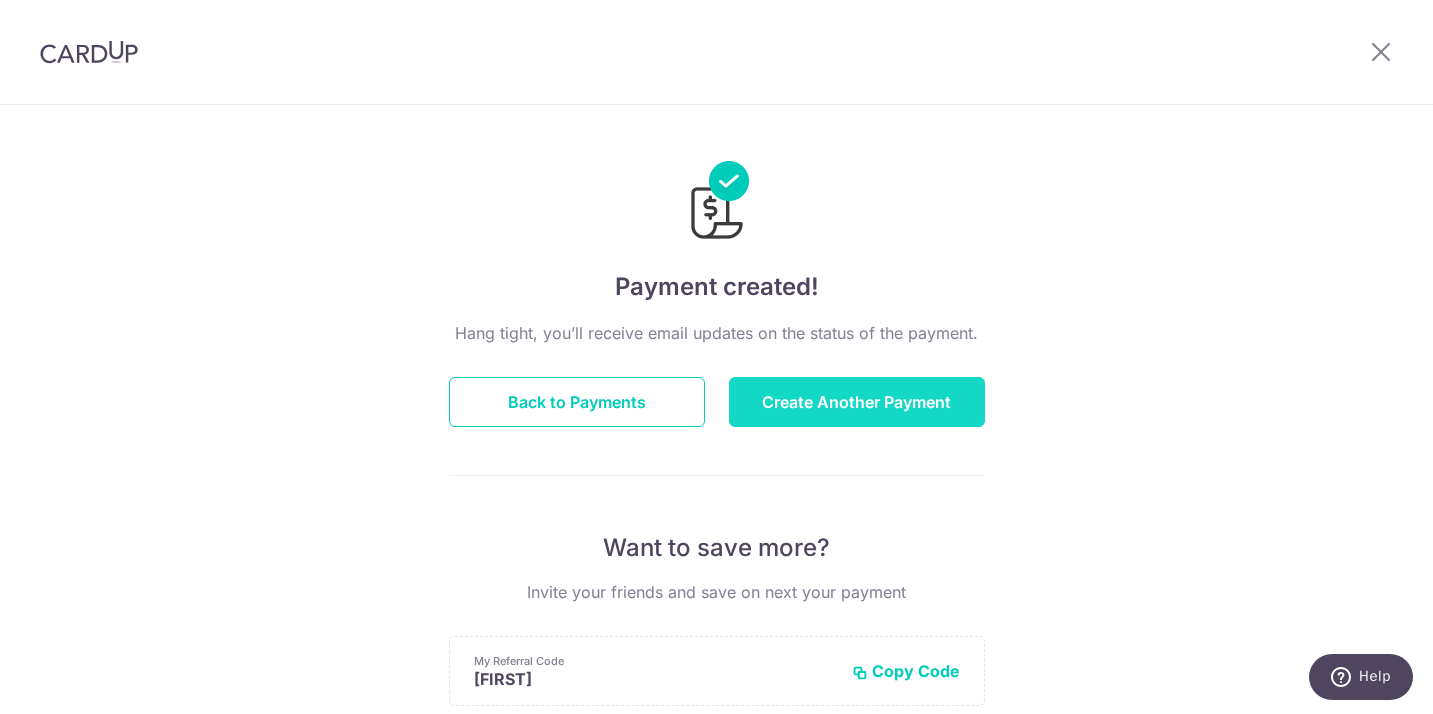 click on "Create Another Payment" at bounding box center [857, 402] 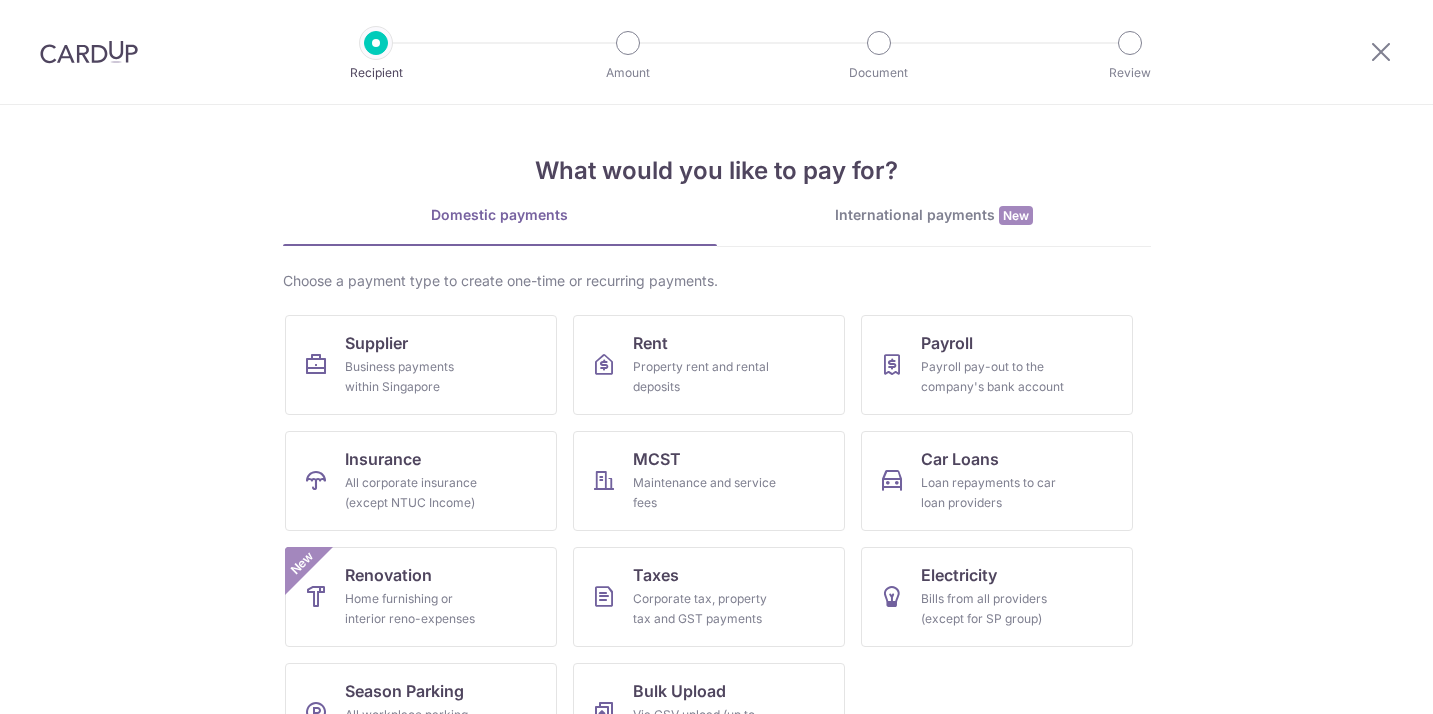 scroll, scrollTop: 0, scrollLeft: 0, axis: both 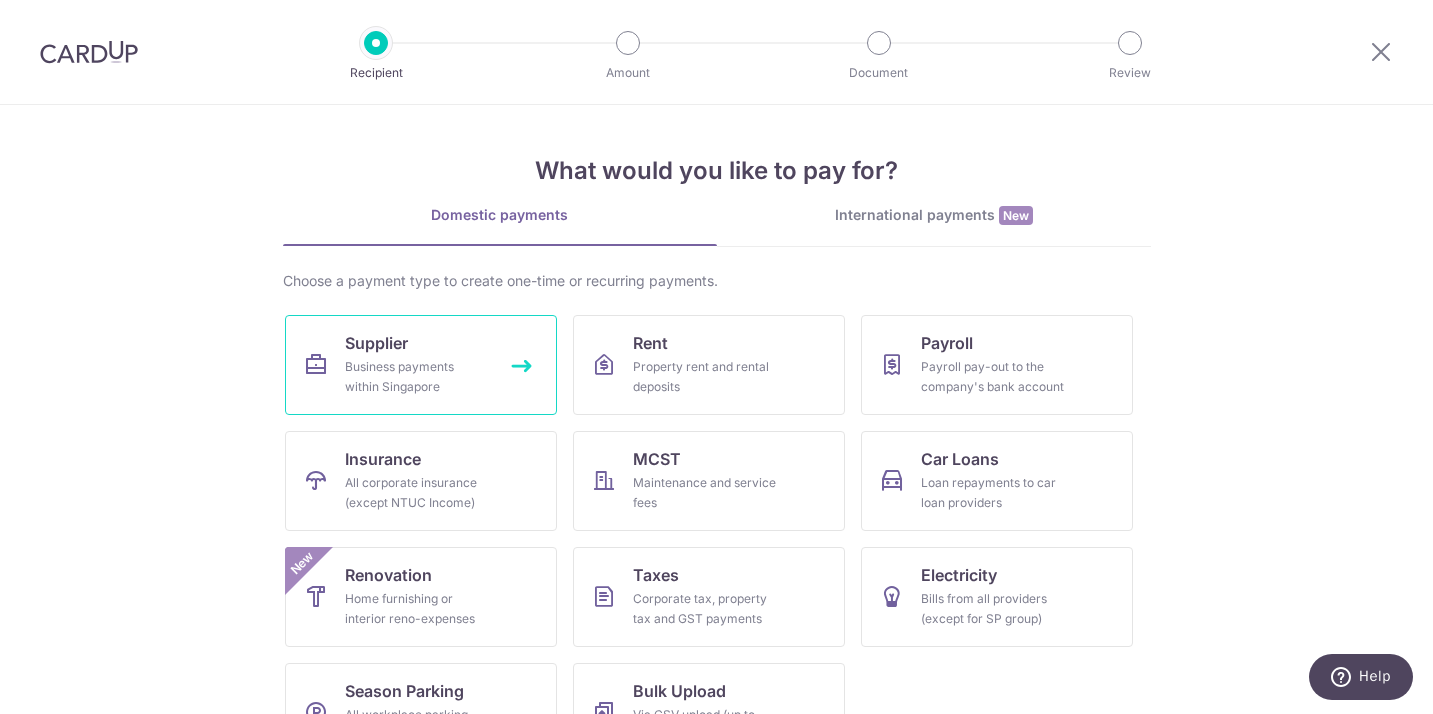click on "Business payments within Singapore" at bounding box center [417, 377] 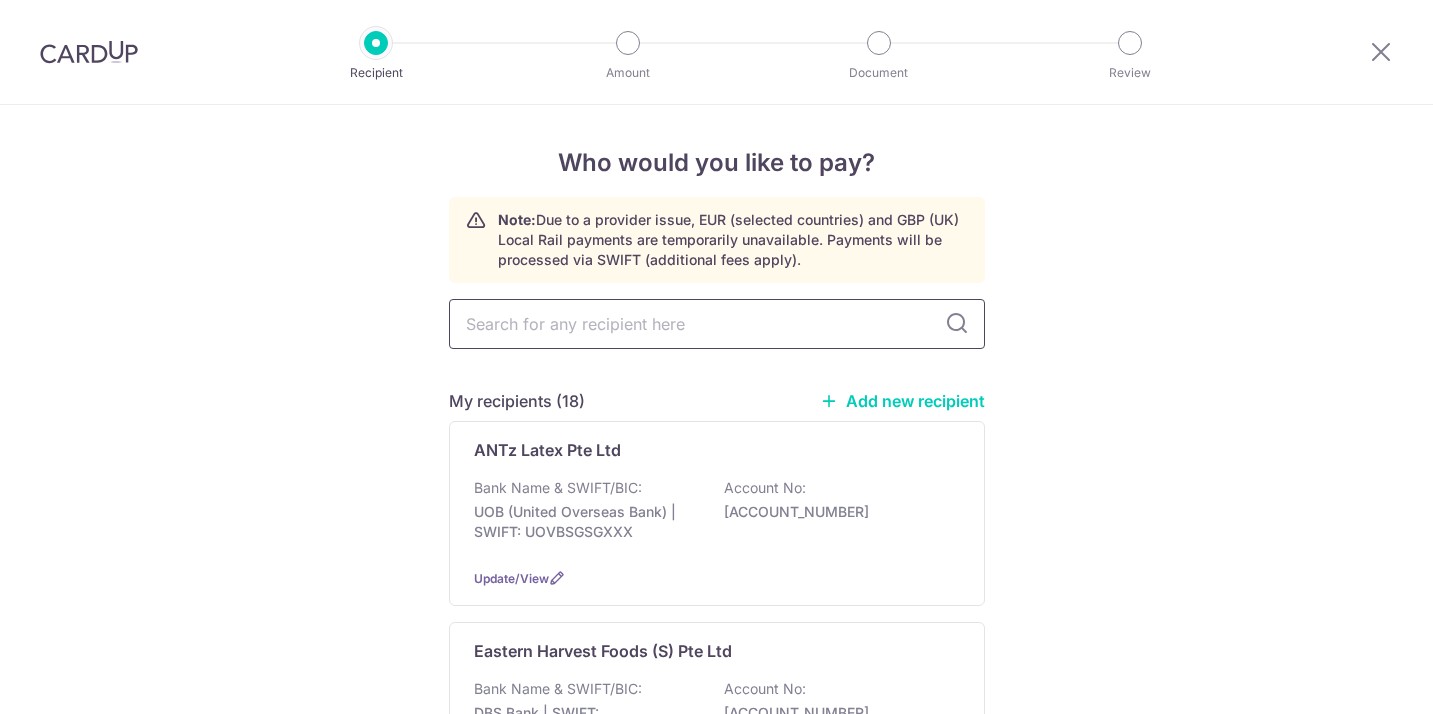 scroll, scrollTop: 0, scrollLeft: 0, axis: both 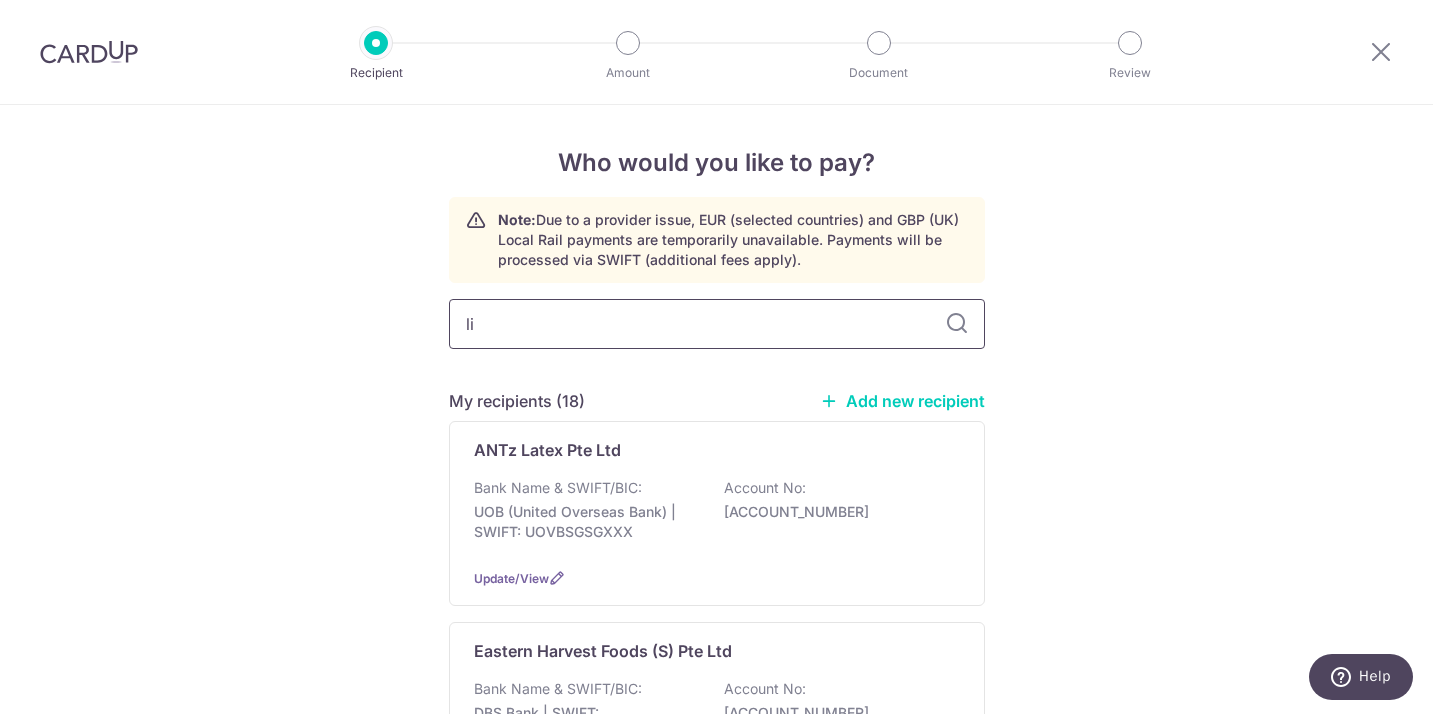 type on "lip" 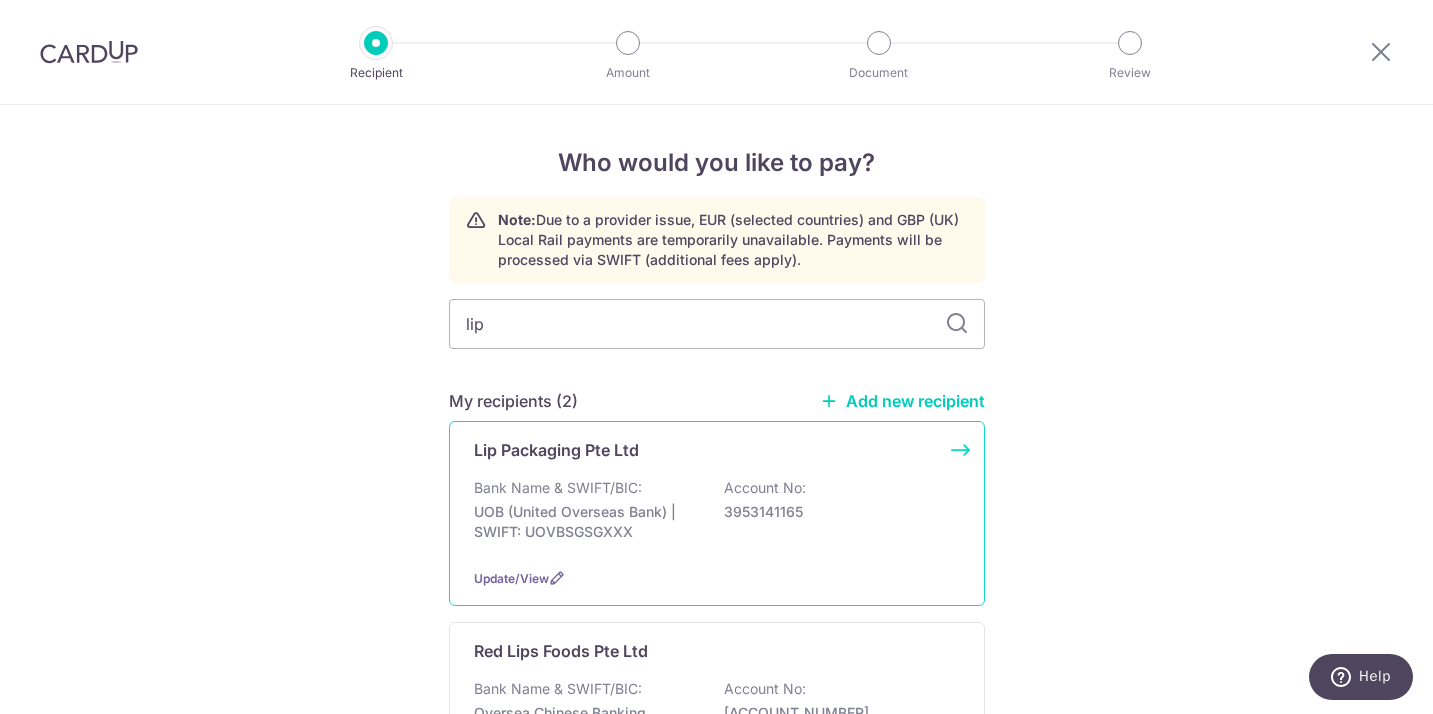 click on "Lip Packaging Pte Ltd
Bank Name & SWIFT/BIC:
UOB (United Overseas Bank) | SWIFT: UOVBSGSGXXX
Account No:
[ACCOUNT_NUMBER]
Update/View" at bounding box center (717, 513) 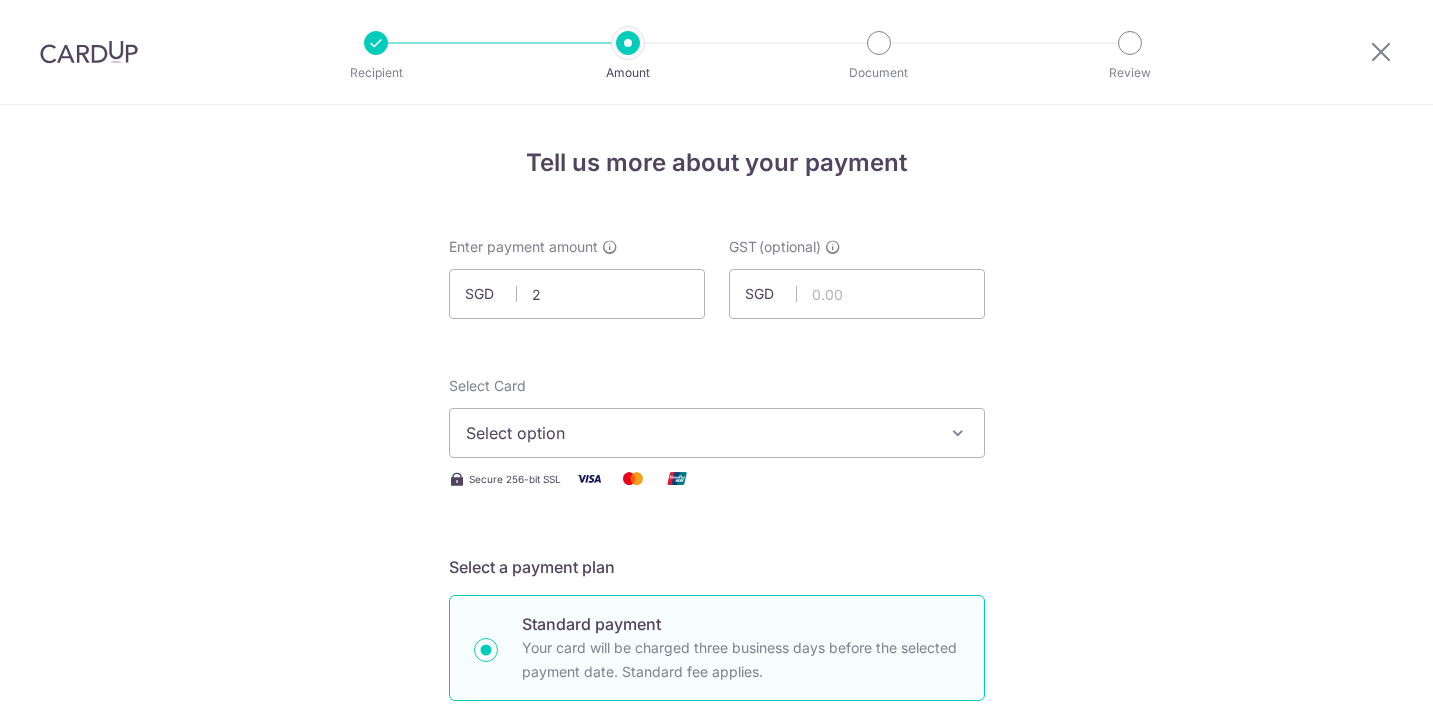 scroll, scrollTop: 0, scrollLeft: 0, axis: both 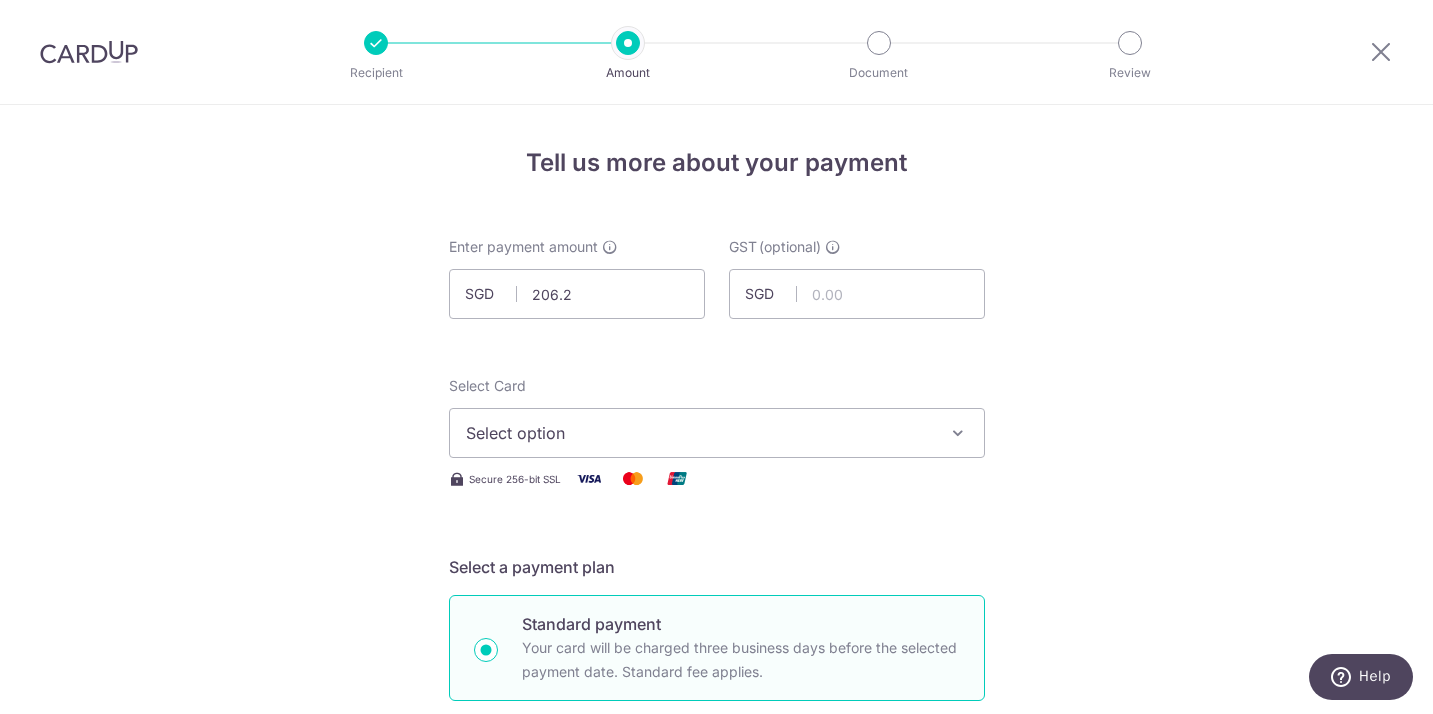 type on "206.23" 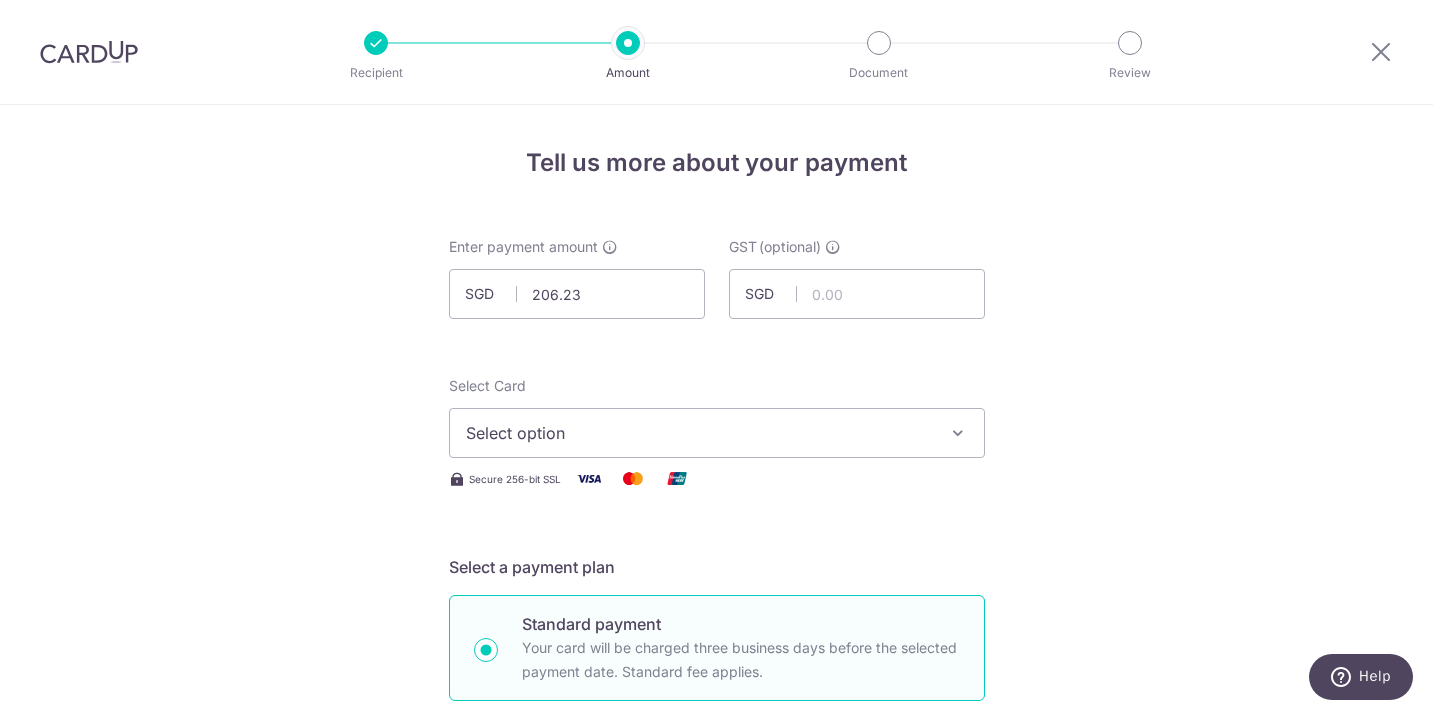 click on "Select option" at bounding box center [717, 433] 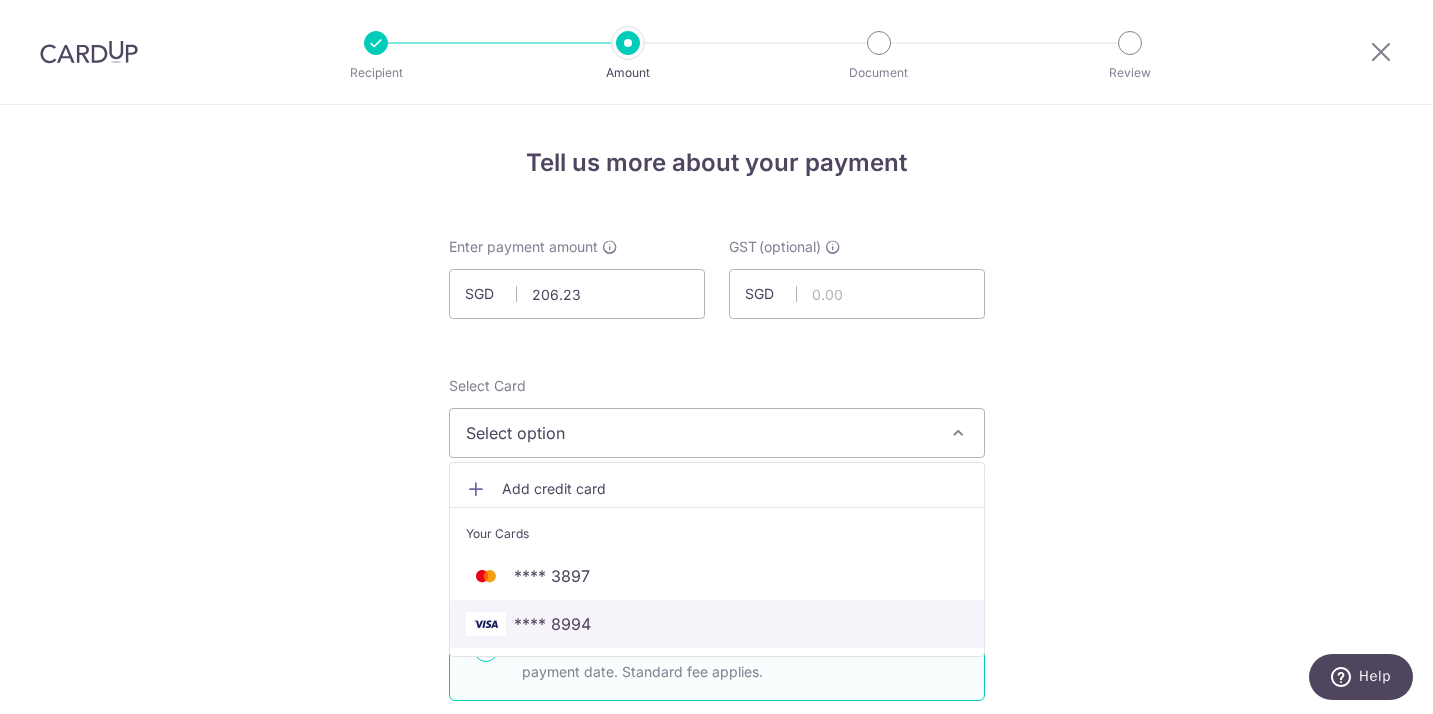 click on "**** 8994" at bounding box center (717, 624) 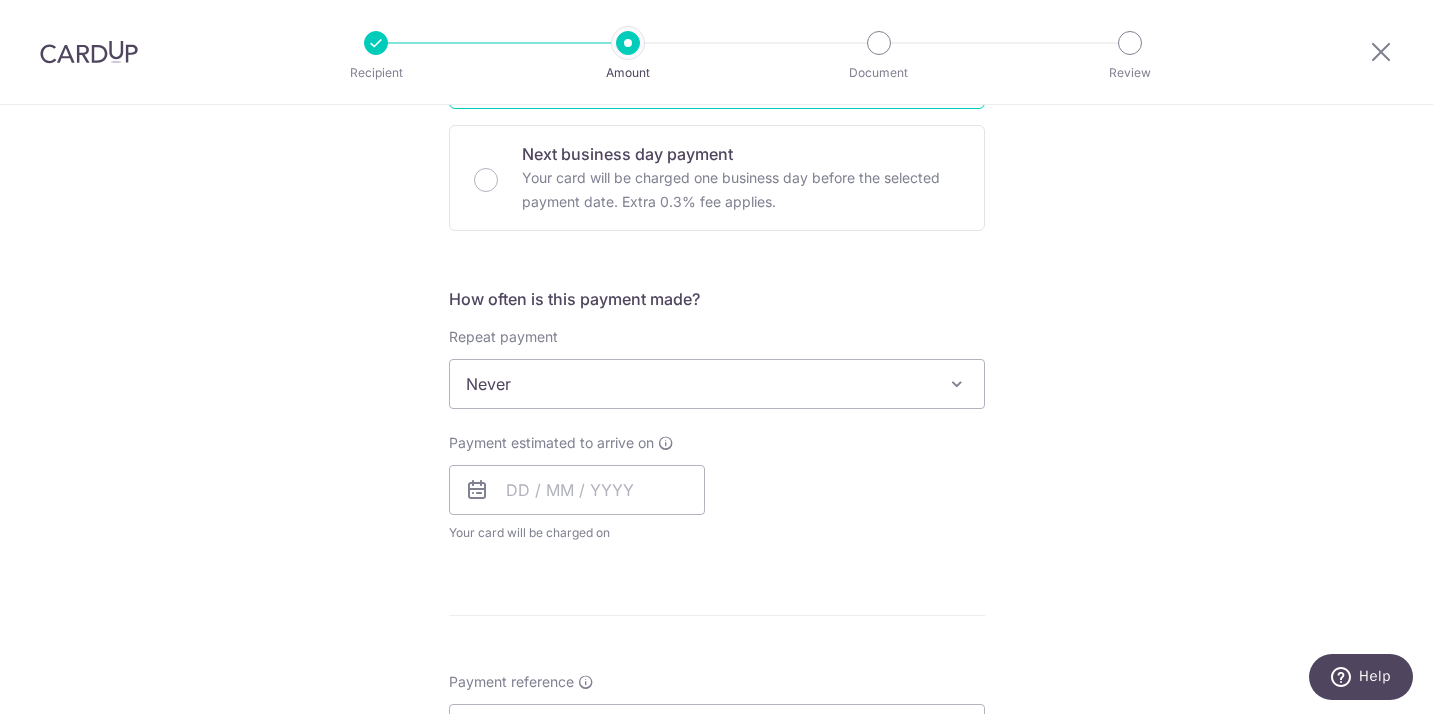 scroll, scrollTop: 576, scrollLeft: 0, axis: vertical 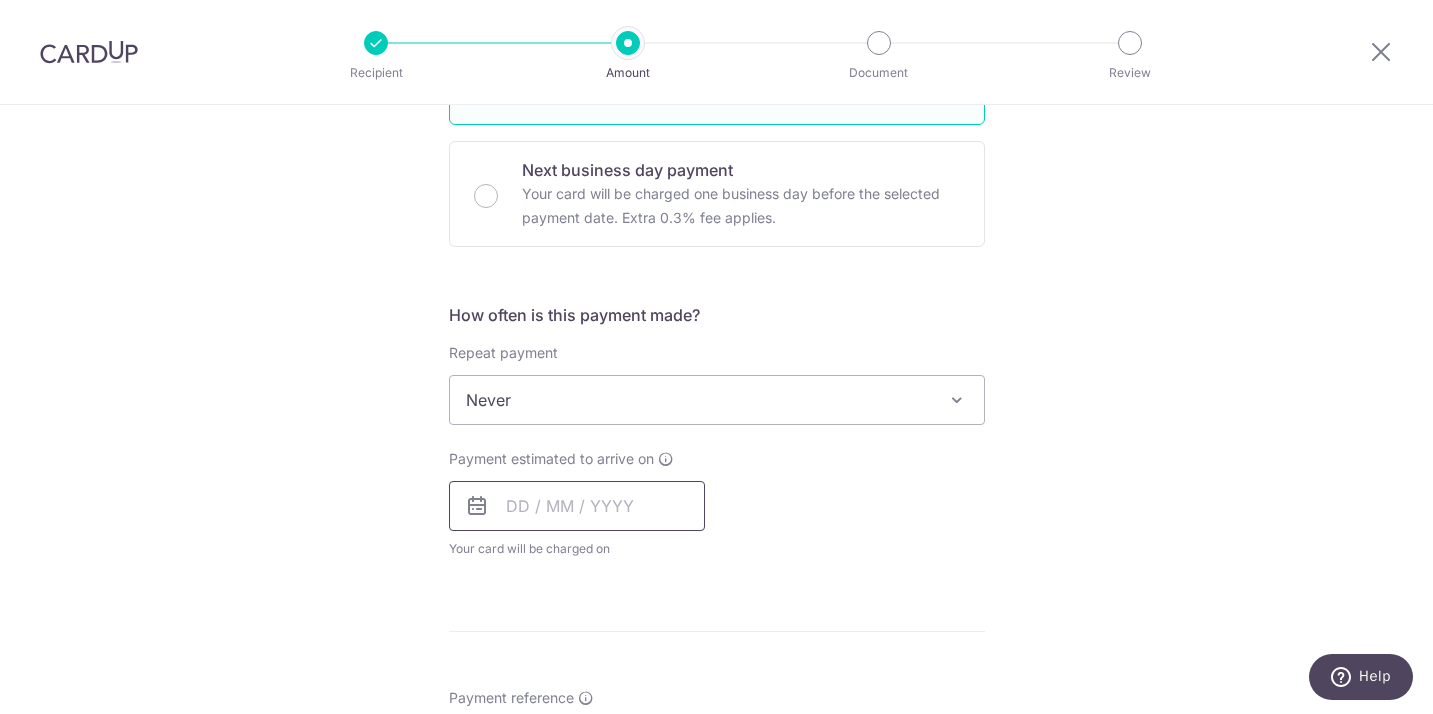 click at bounding box center [577, 506] 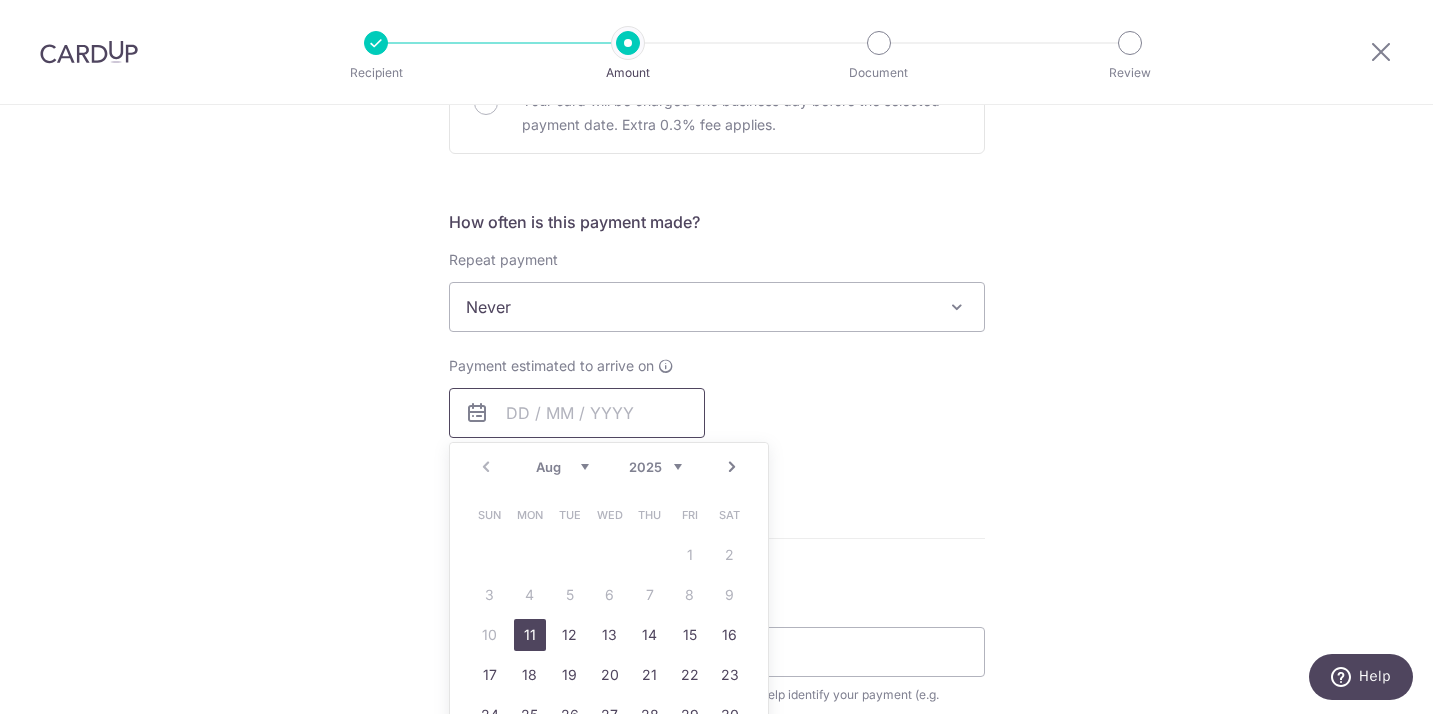 scroll, scrollTop: 670, scrollLeft: 0, axis: vertical 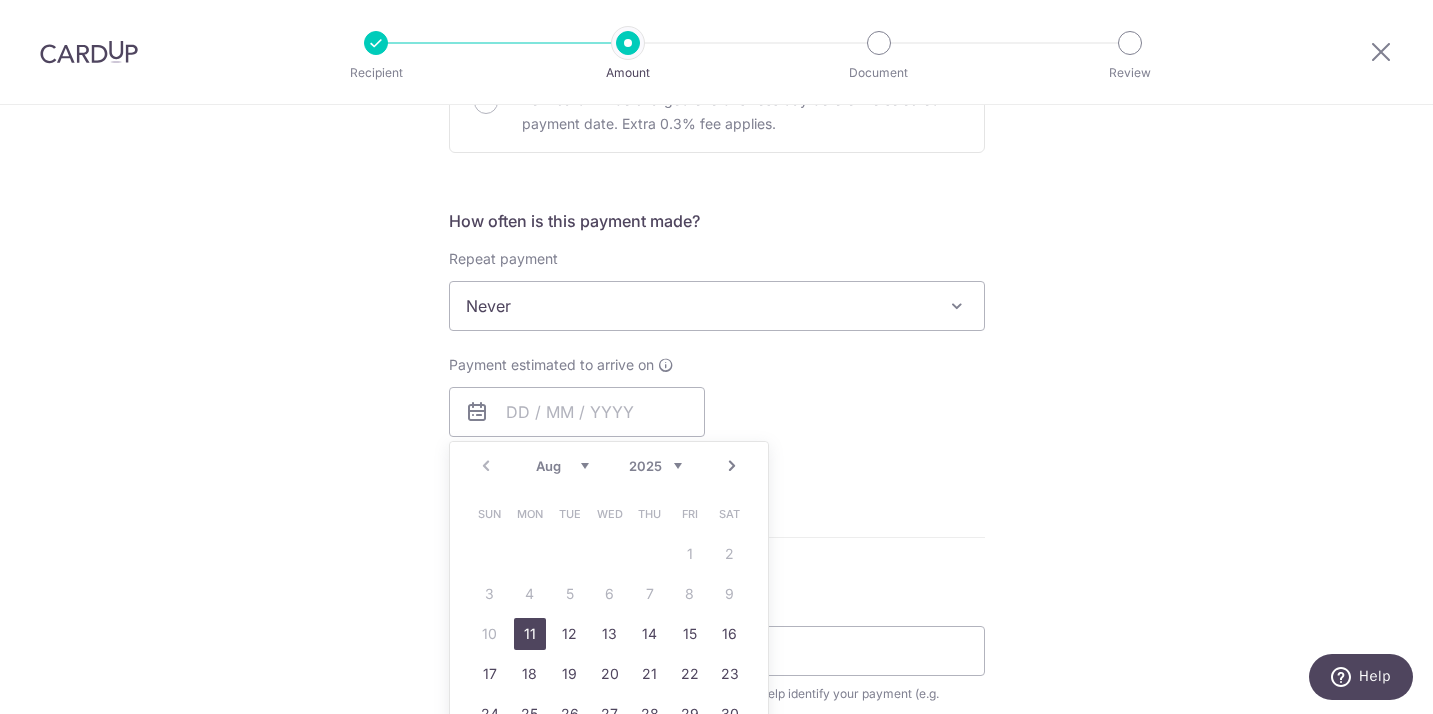 click on "11" at bounding box center (530, 634) 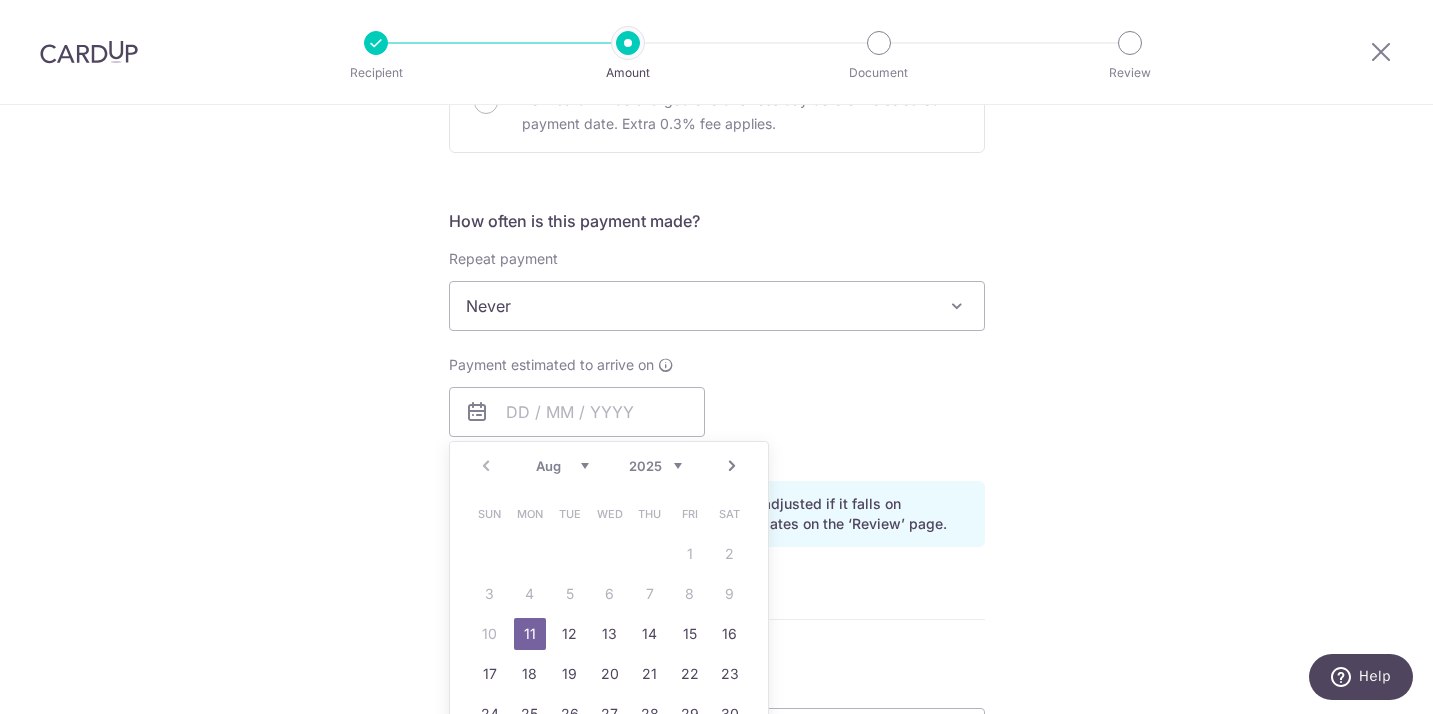 type on "11/08/2025" 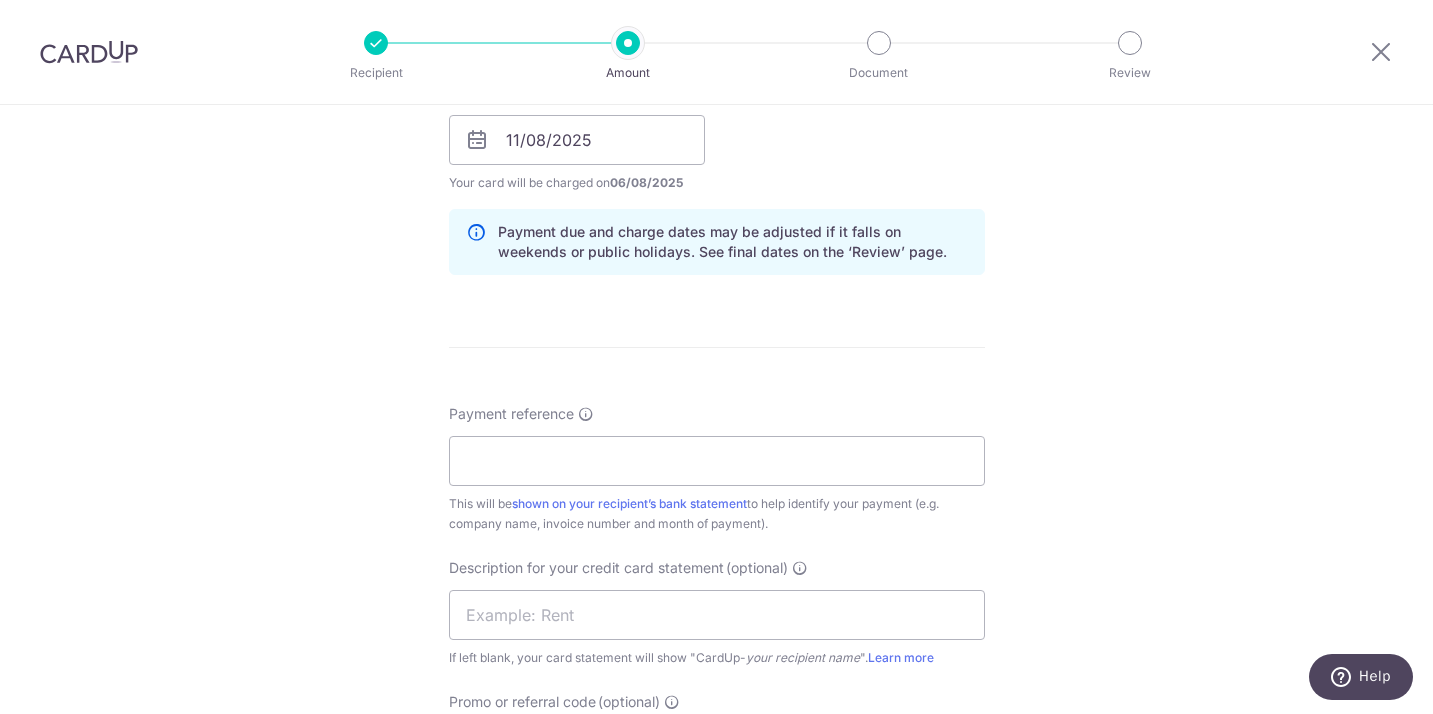 scroll, scrollTop: 945, scrollLeft: 0, axis: vertical 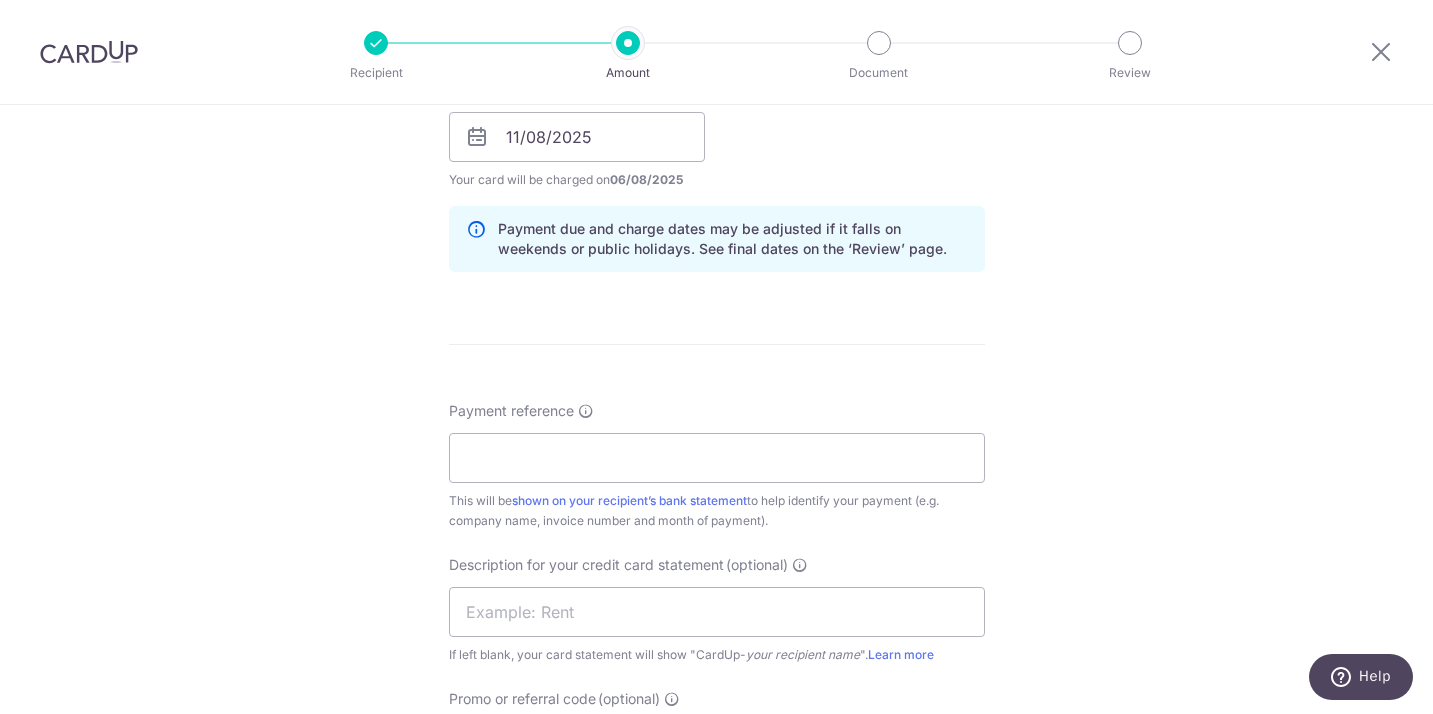 click on "Payment reference
This will be  shown on your recipient’s bank statement  to help identify your payment (e.g. company name, invoice number and month of payment)." at bounding box center (717, 466) 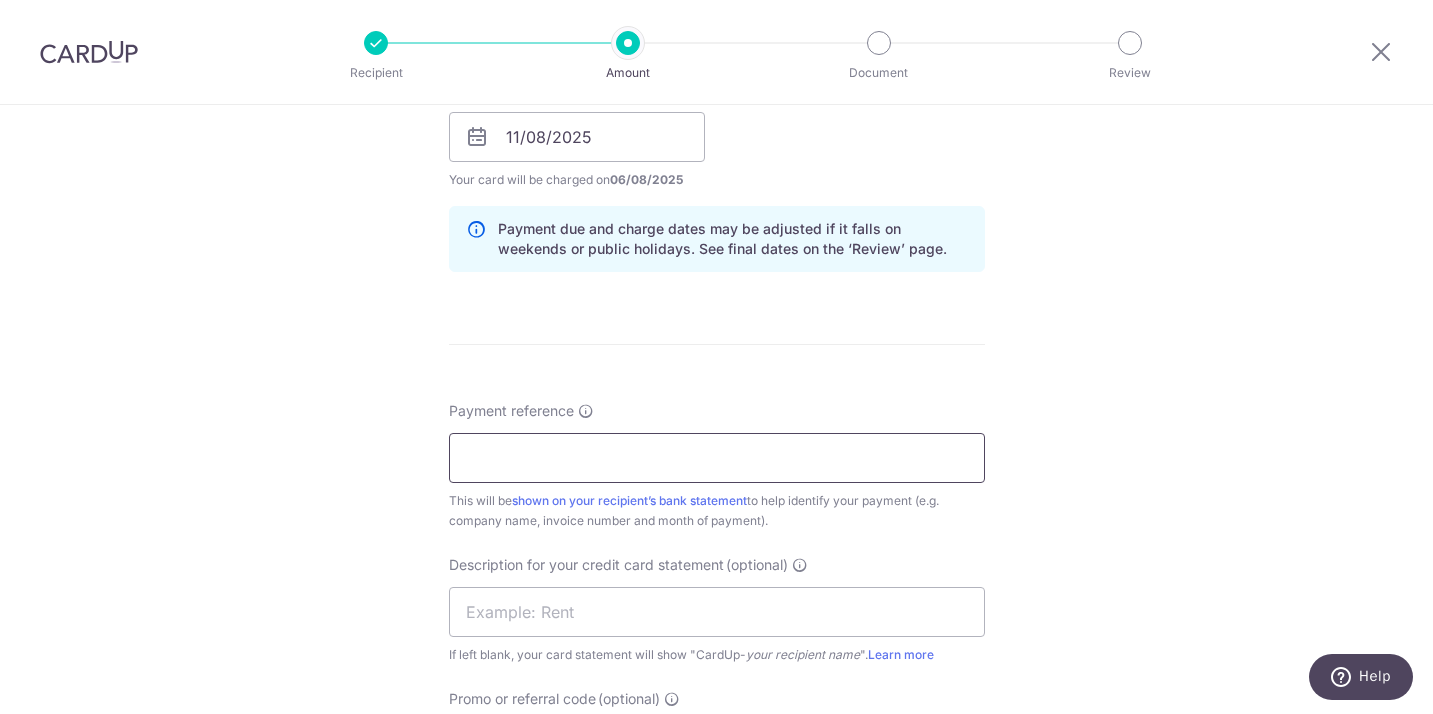 click on "Payment reference" at bounding box center (717, 458) 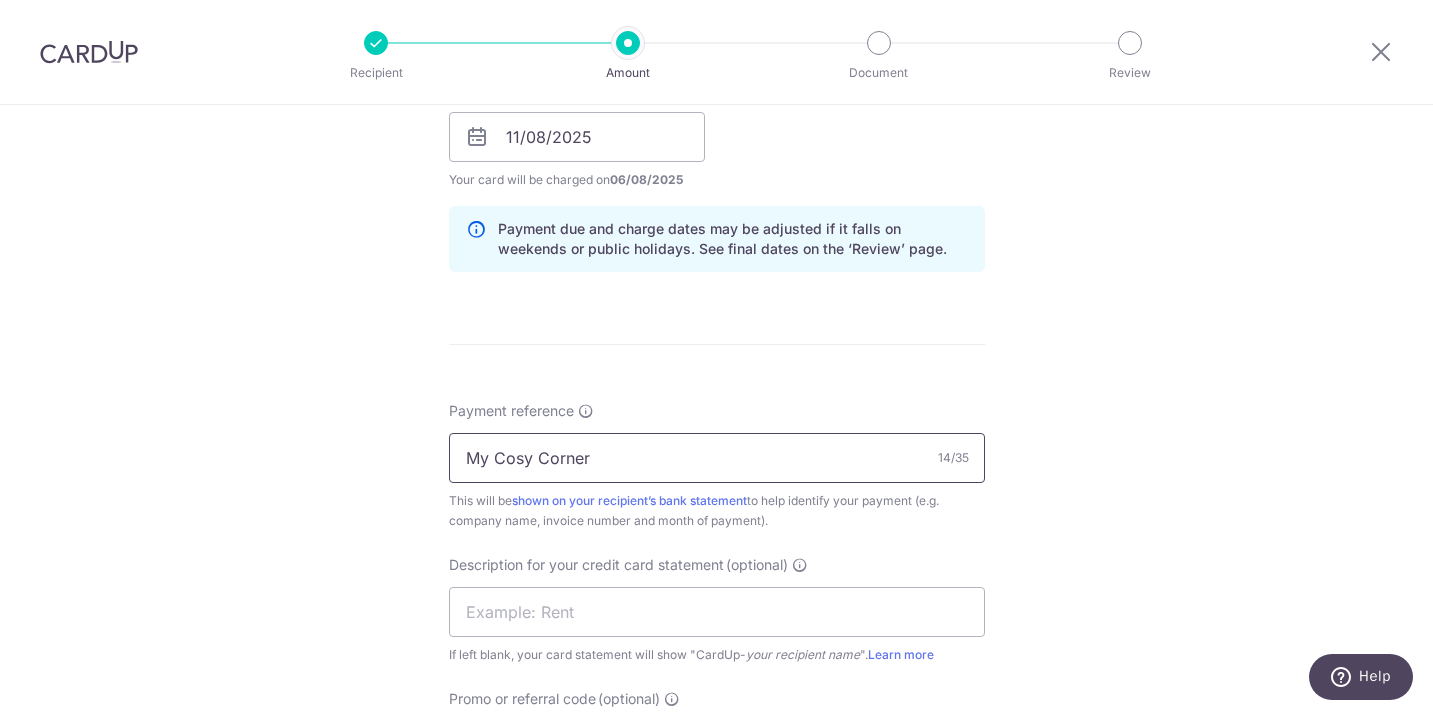 type on "My Cosy Corner" 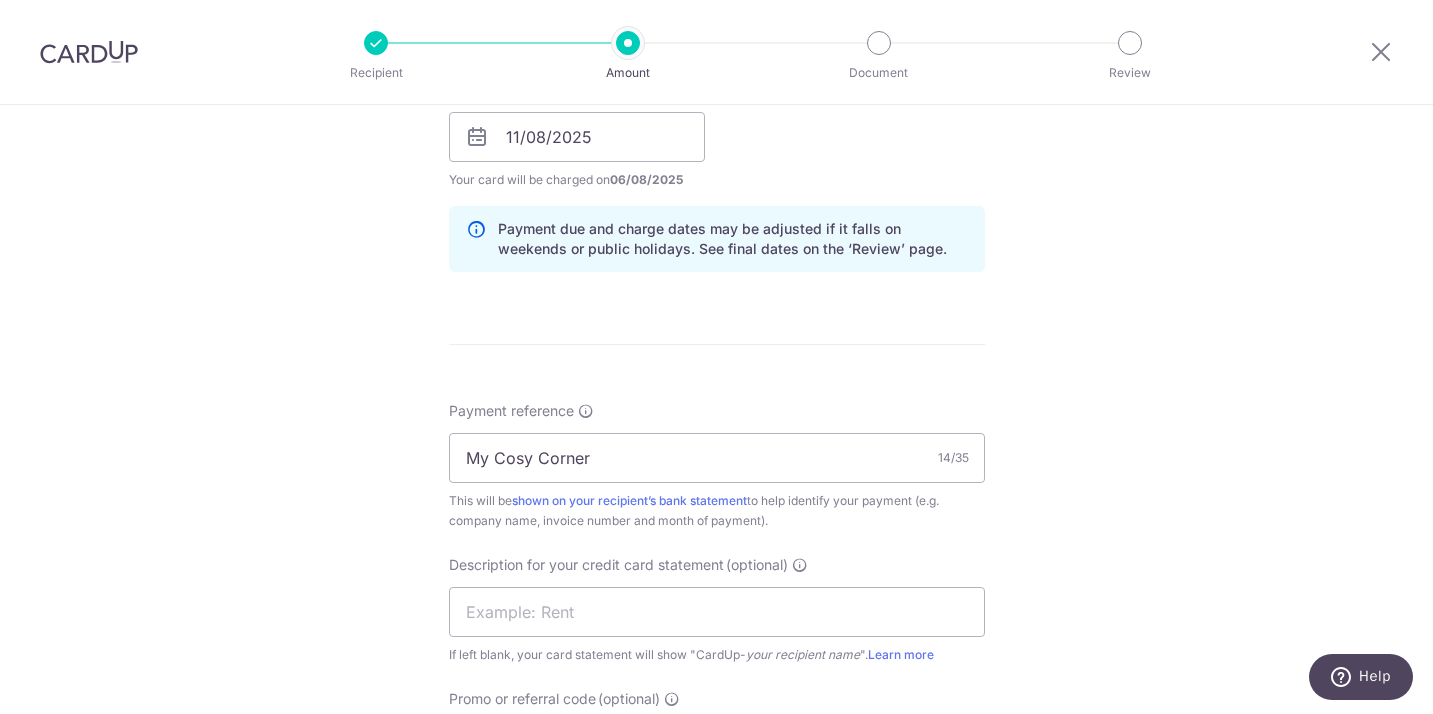 click on "Tell us more about your payment
Enter payment amount
SGD
206.23
206.23
GST
(optional)
SGD
Select Card
**** 8994
Add credit card
Your Cards
**** 3897
**** 8994
Secure 256-bit SSL" at bounding box center (716, 172) 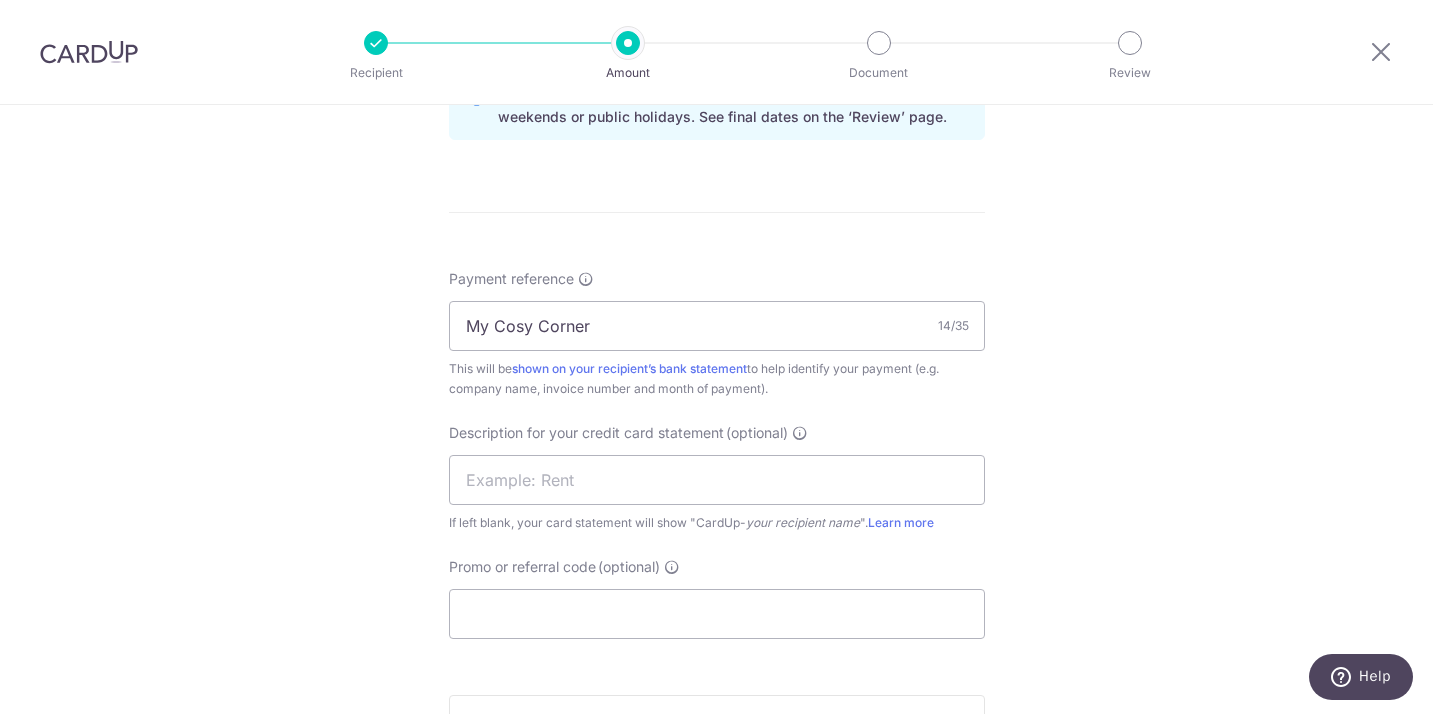 scroll, scrollTop: 1076, scrollLeft: 0, axis: vertical 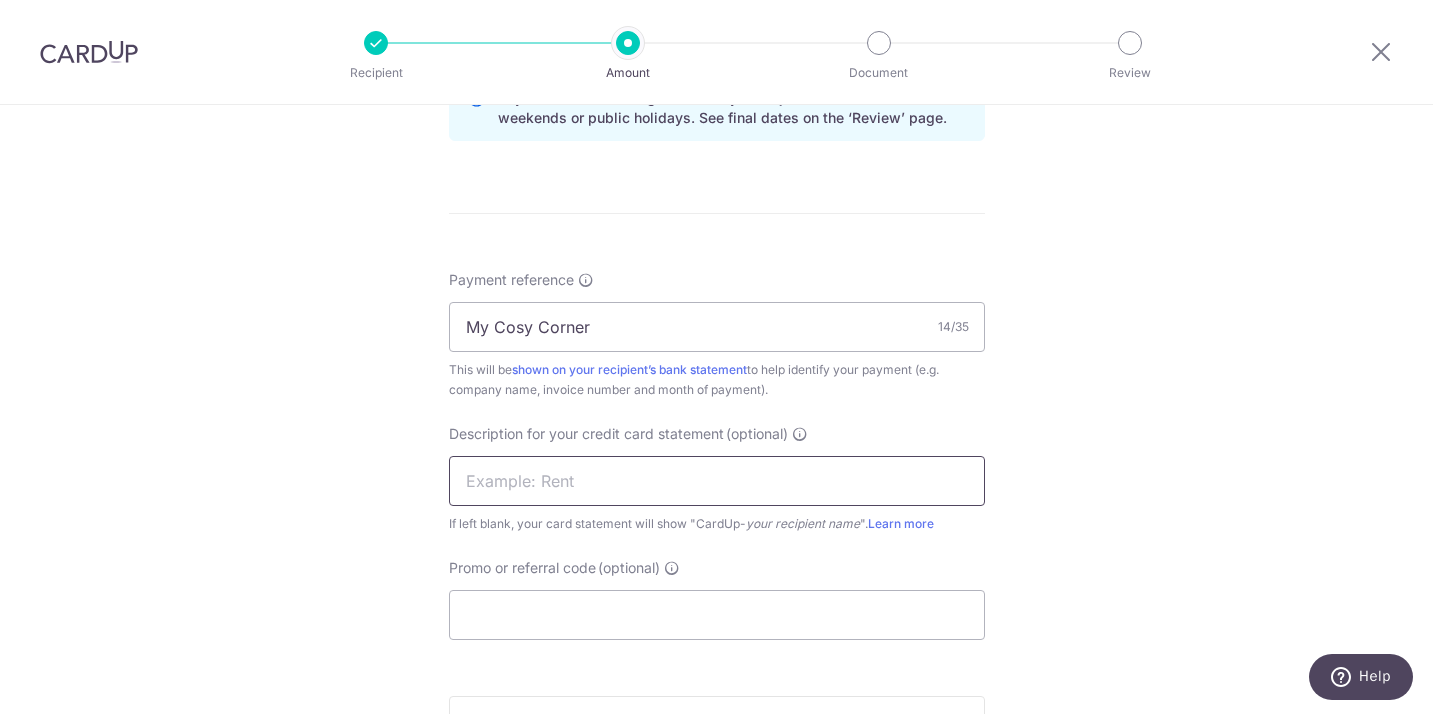 click at bounding box center [717, 481] 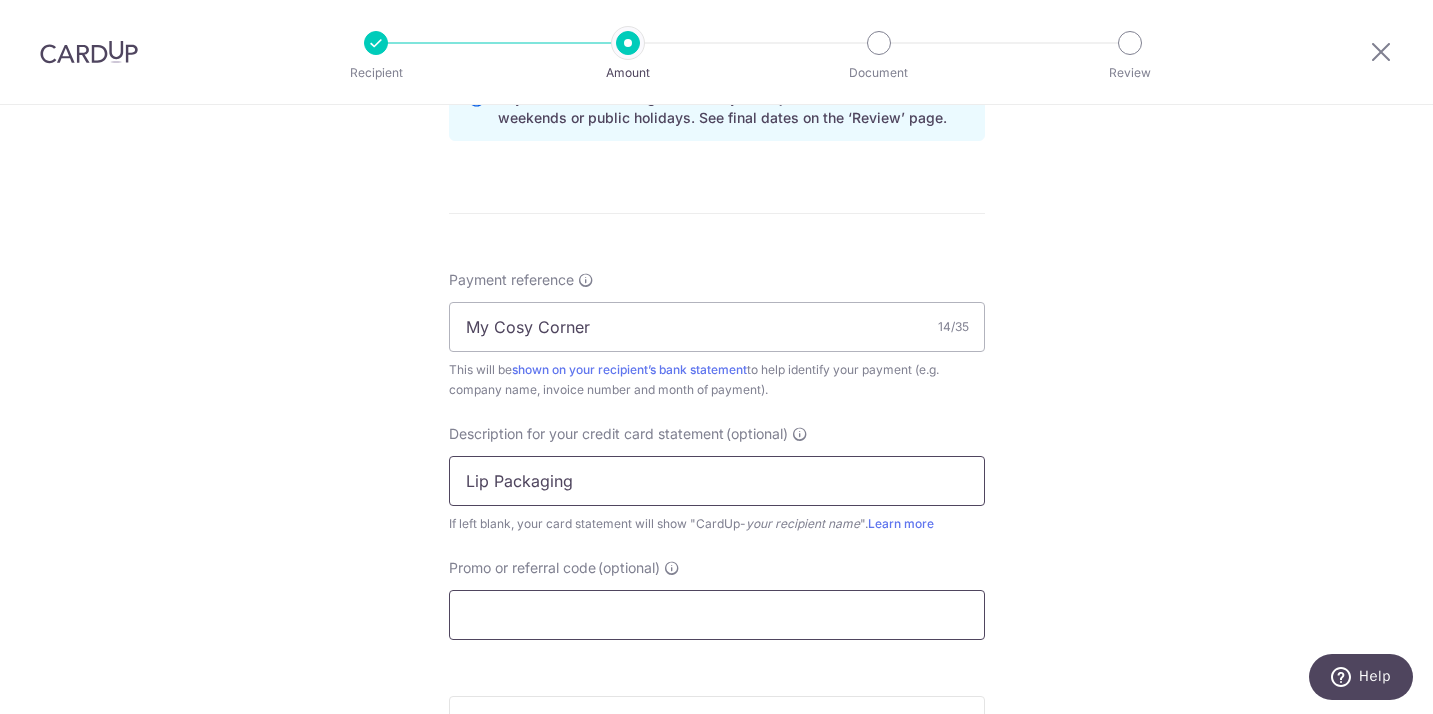 type on "Lip Packaging" 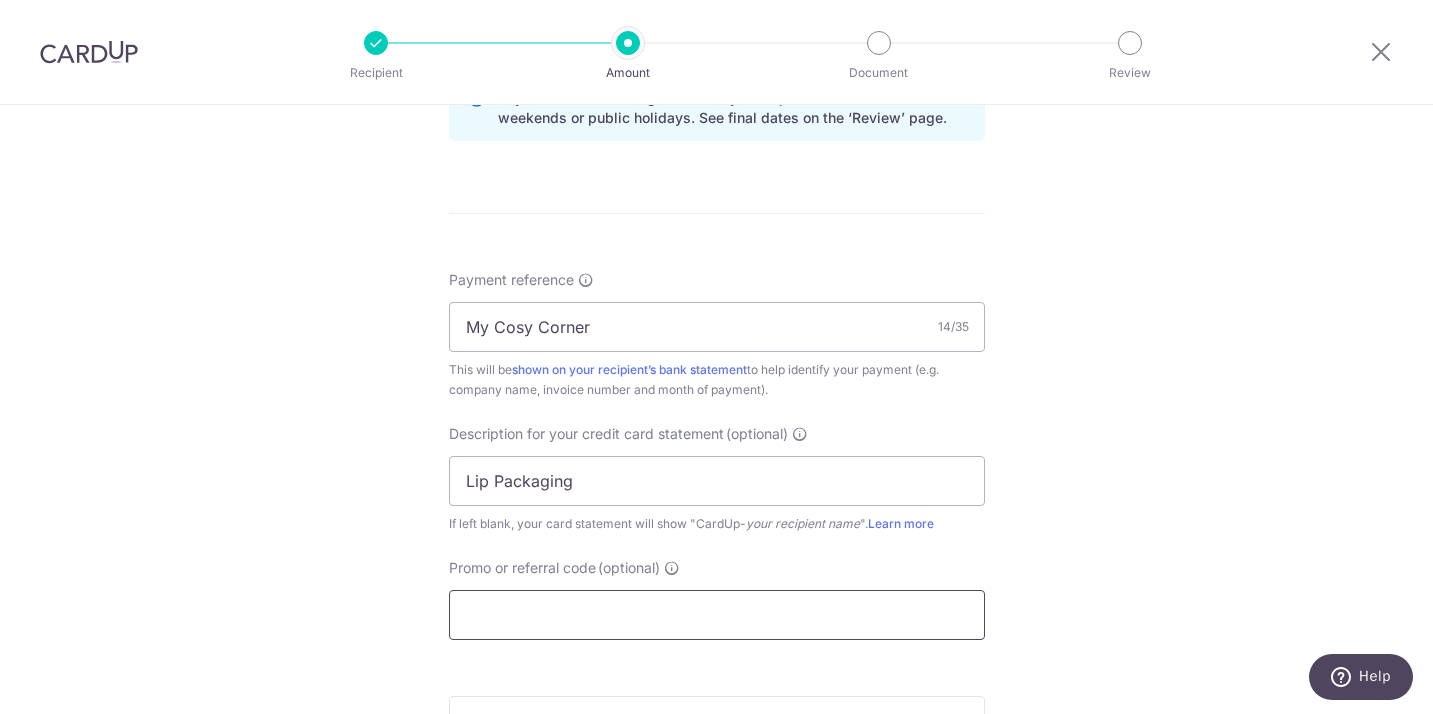 click on "Promo or referral code
(optional)" at bounding box center (717, 615) 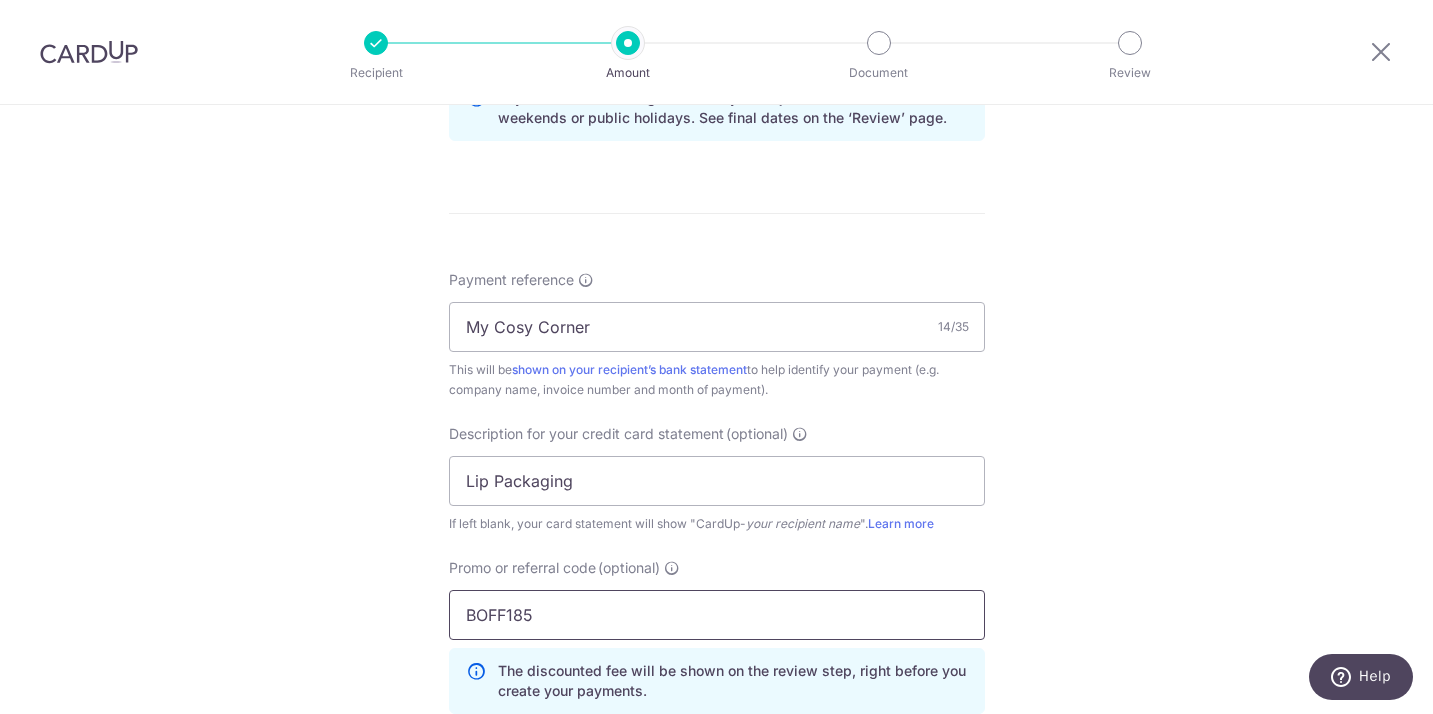 type on "BOFF185" 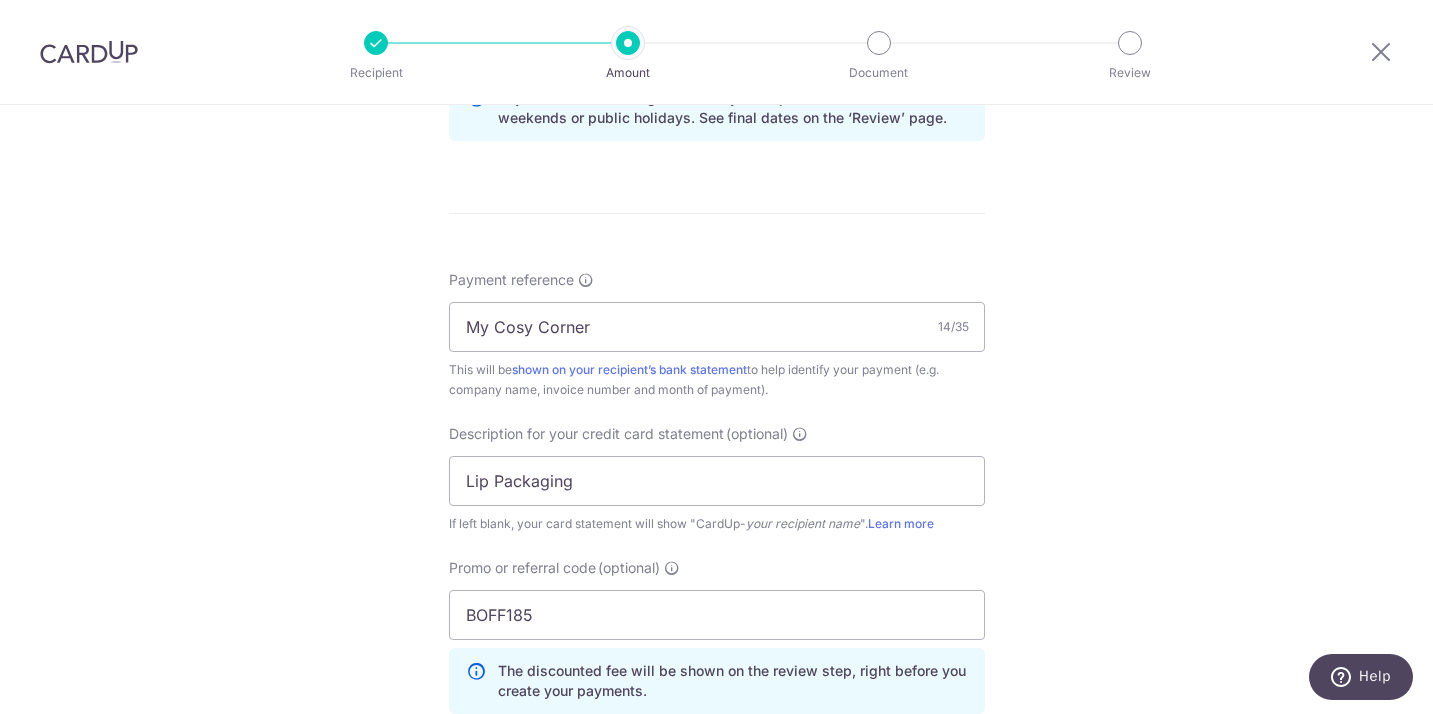 click on "Tell us more about your payment
Enter payment amount
SGD
206.23
206.23
GST
(optional)
SGD
Select Card
**** 8994
Add credit card
Your Cards
**** 3897
**** 8994
Secure 256-bit SSL" at bounding box center [716, 86] 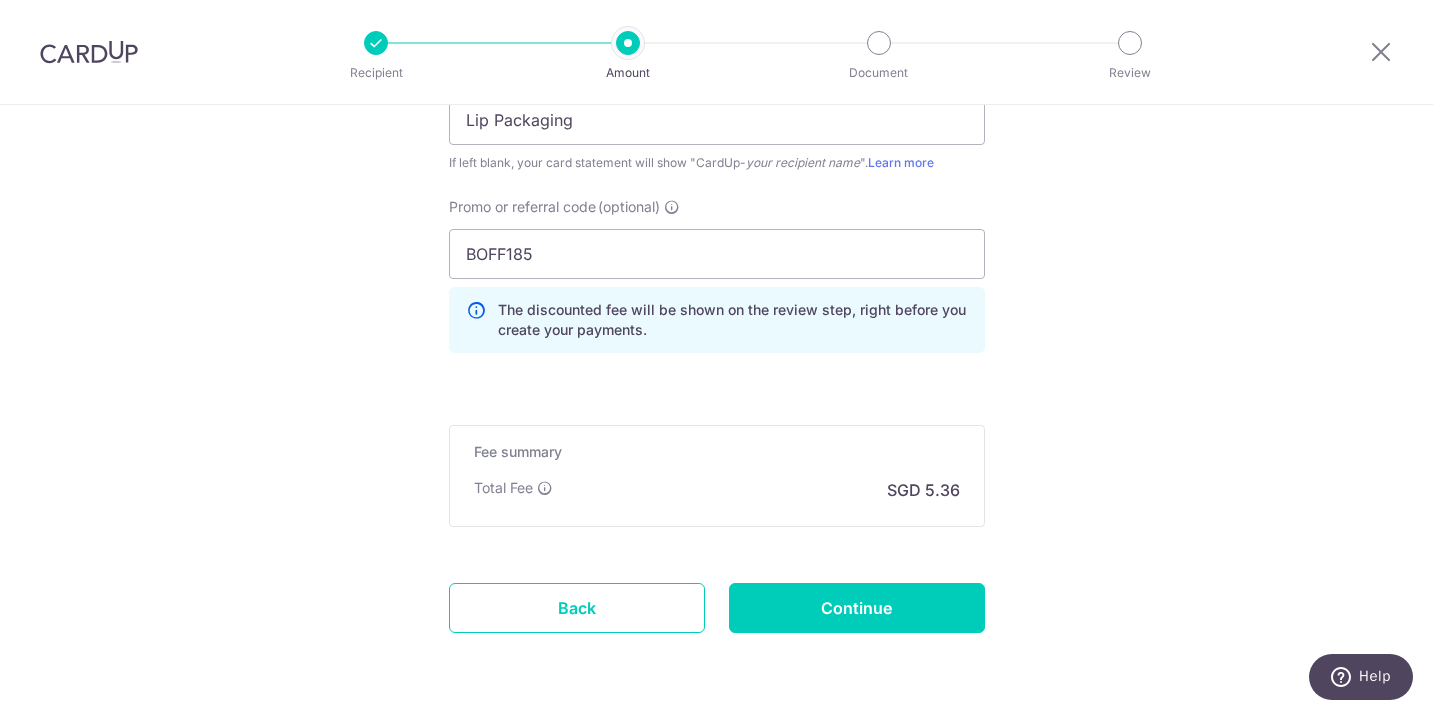 scroll, scrollTop: 1438, scrollLeft: 0, axis: vertical 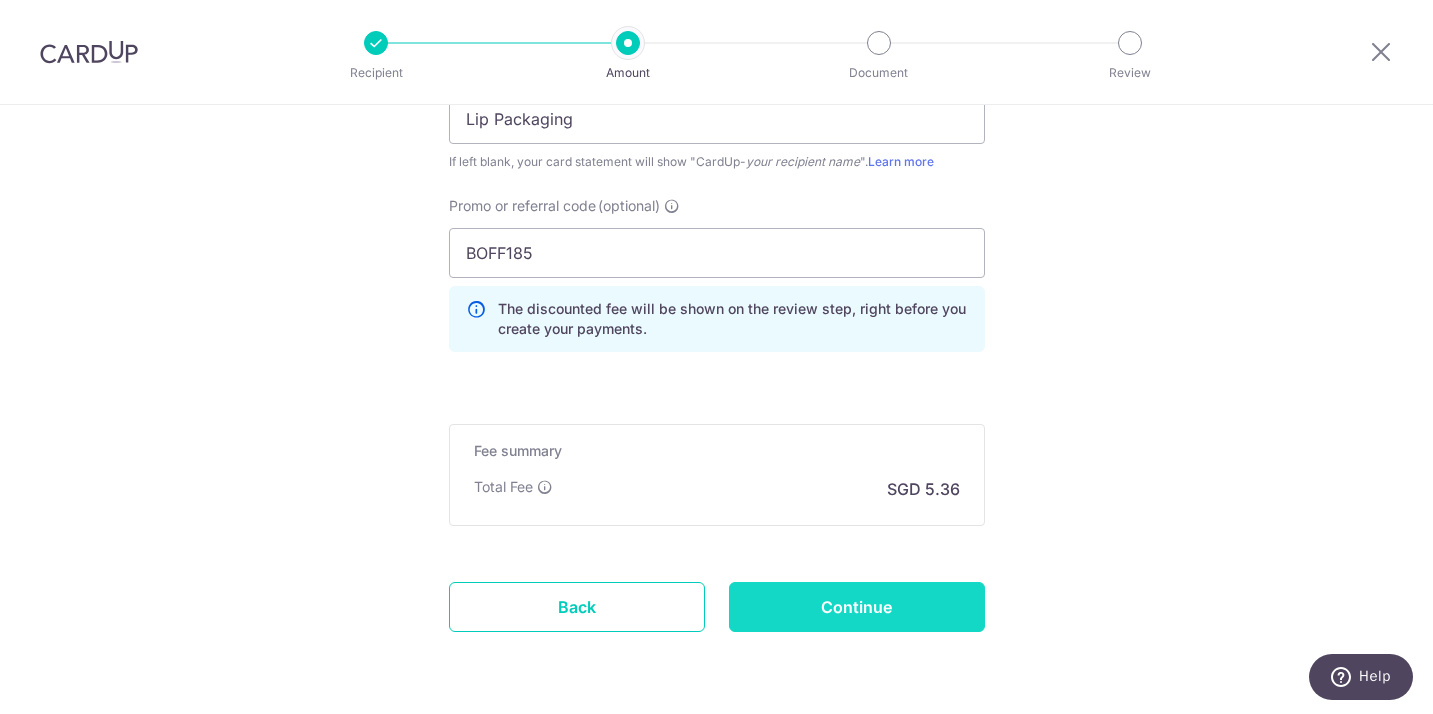 click on "Continue" at bounding box center (857, 607) 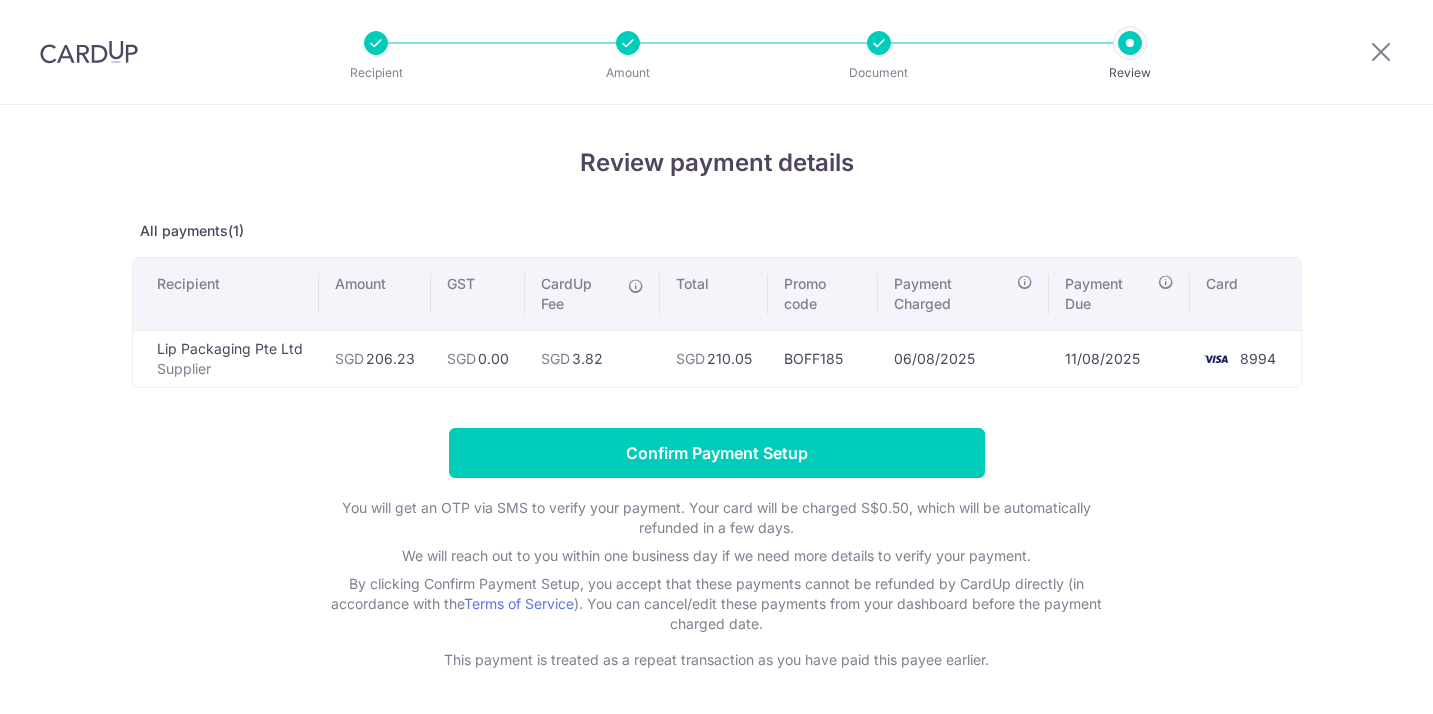 scroll, scrollTop: 0, scrollLeft: 0, axis: both 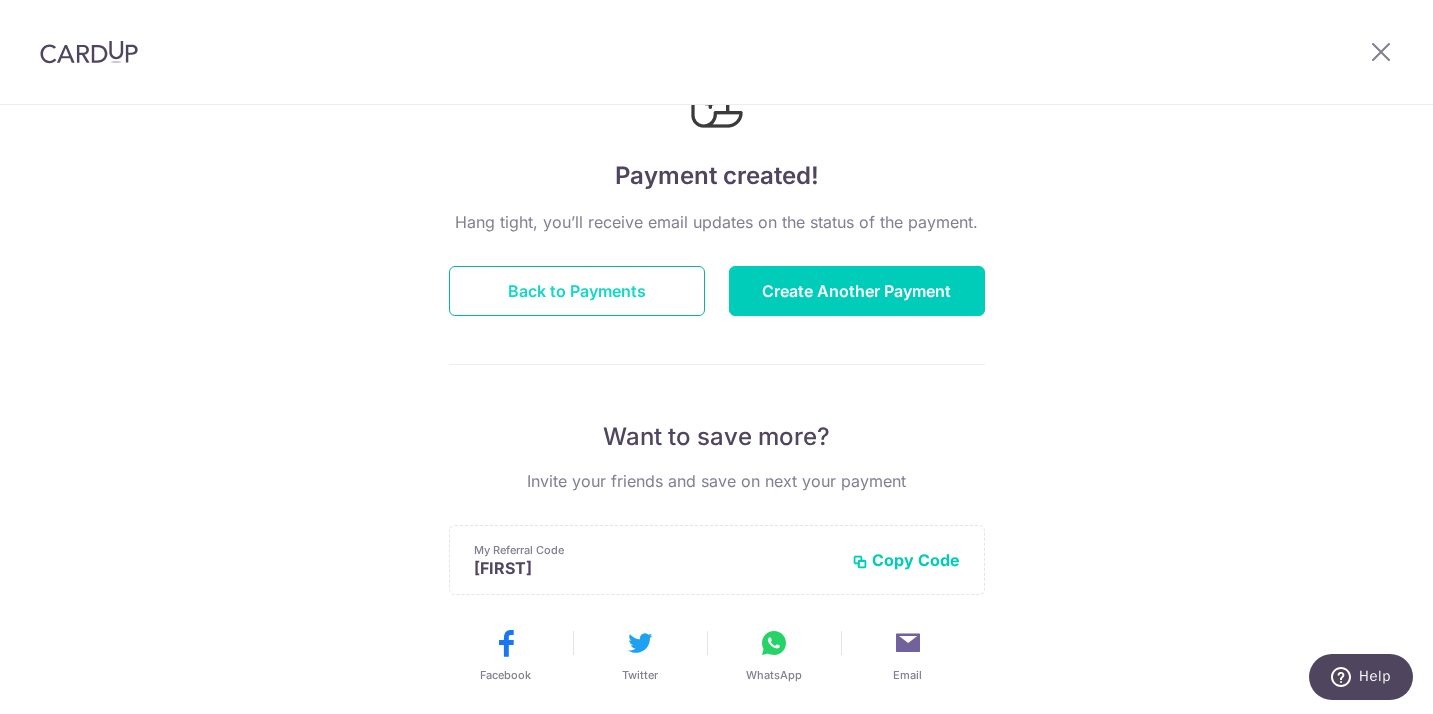 click on "Back to Payments" at bounding box center (577, 291) 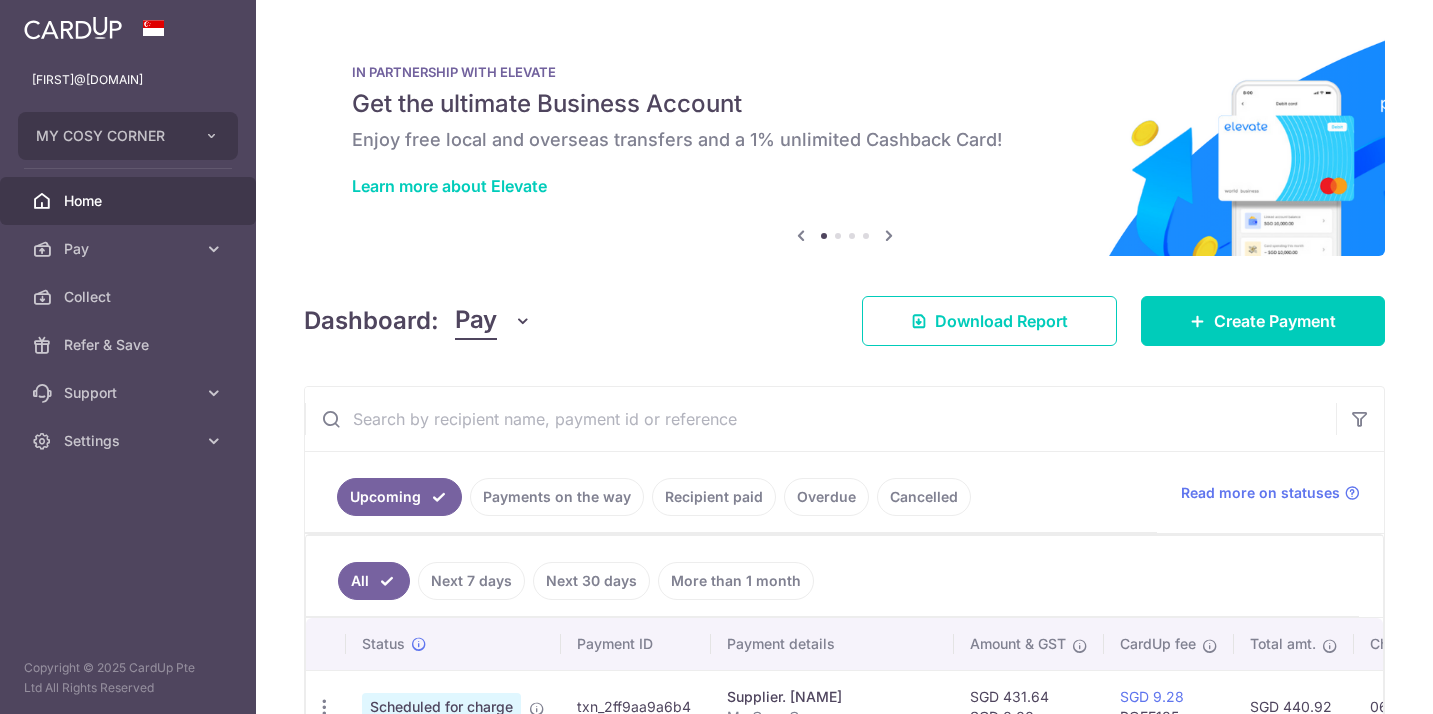 scroll, scrollTop: 0, scrollLeft: 0, axis: both 